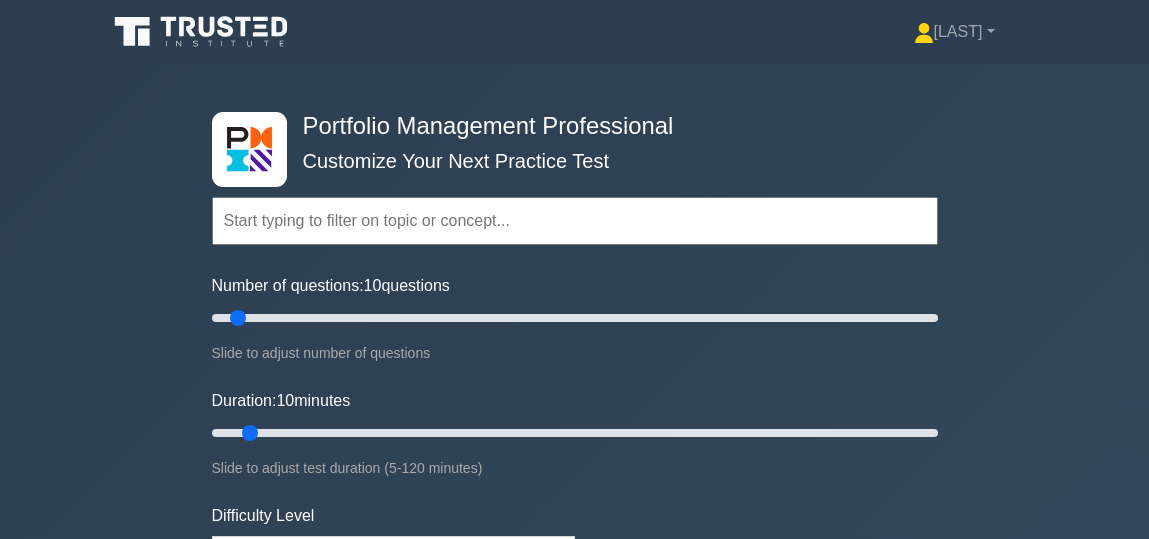 scroll, scrollTop: 0, scrollLeft: 0, axis: both 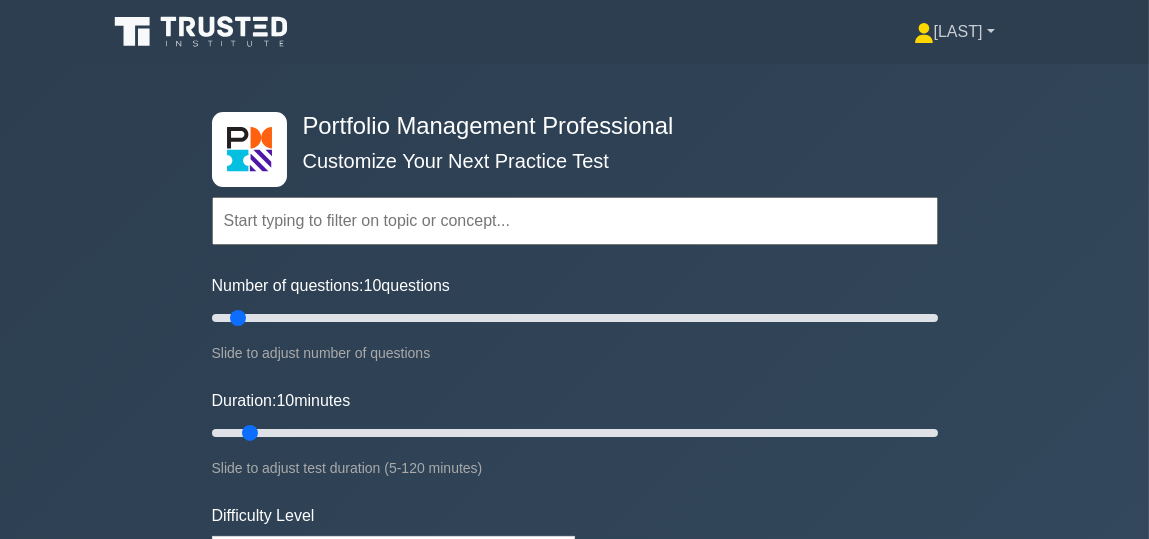 click on "[LAST]" at bounding box center (954, 32) 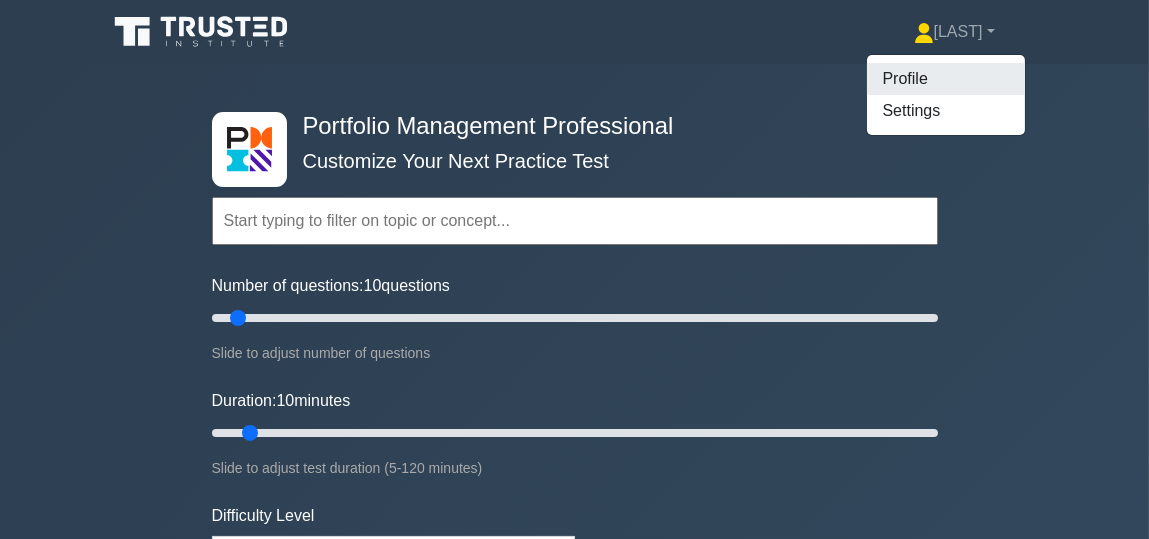 click on "Profile" at bounding box center [946, 79] 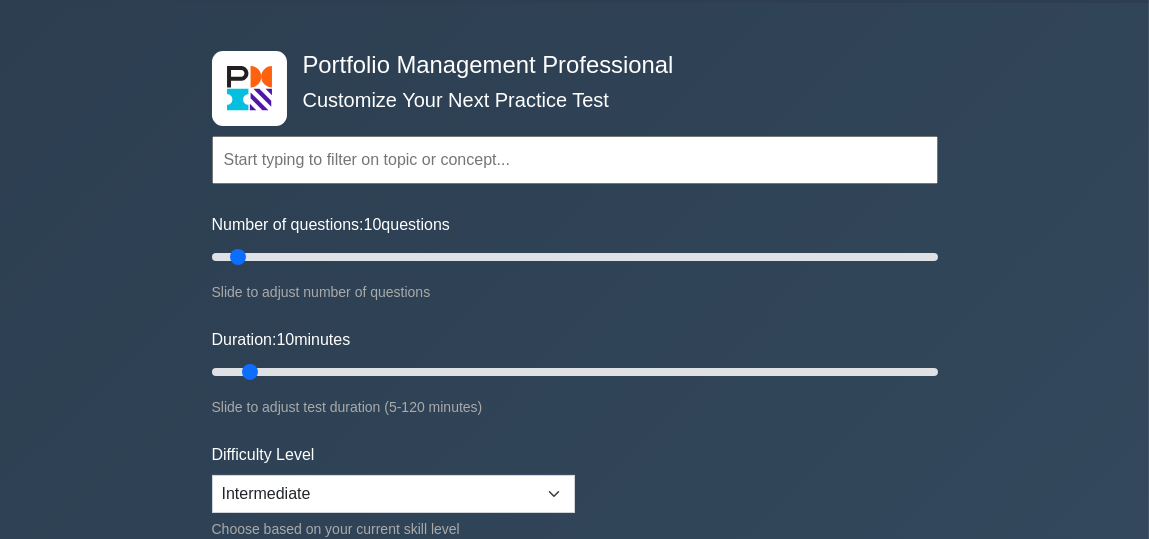 scroll, scrollTop: 100, scrollLeft: 0, axis: vertical 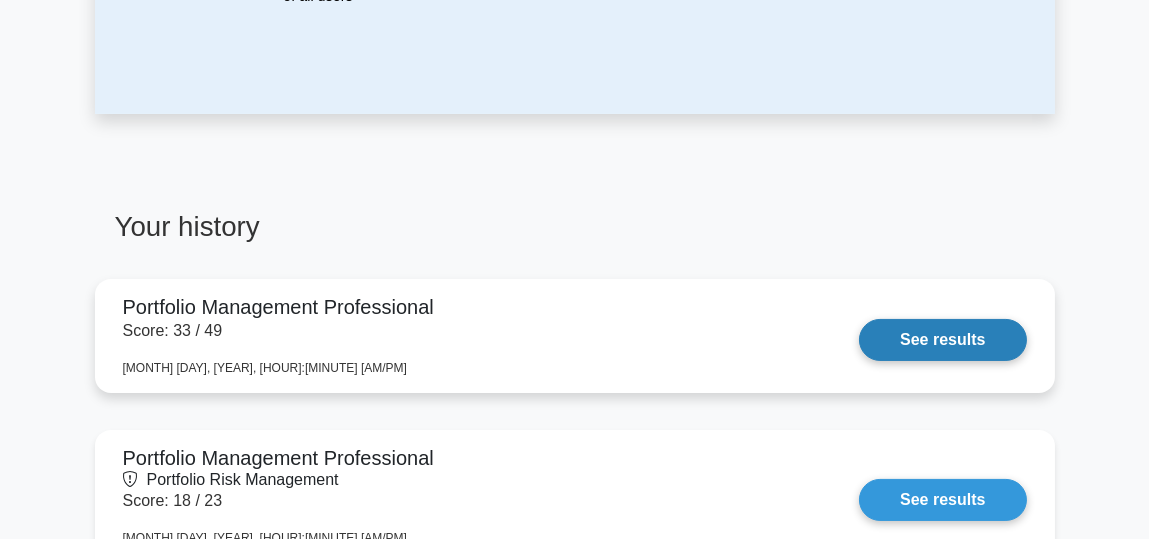 click on "See results" at bounding box center (942, 340) 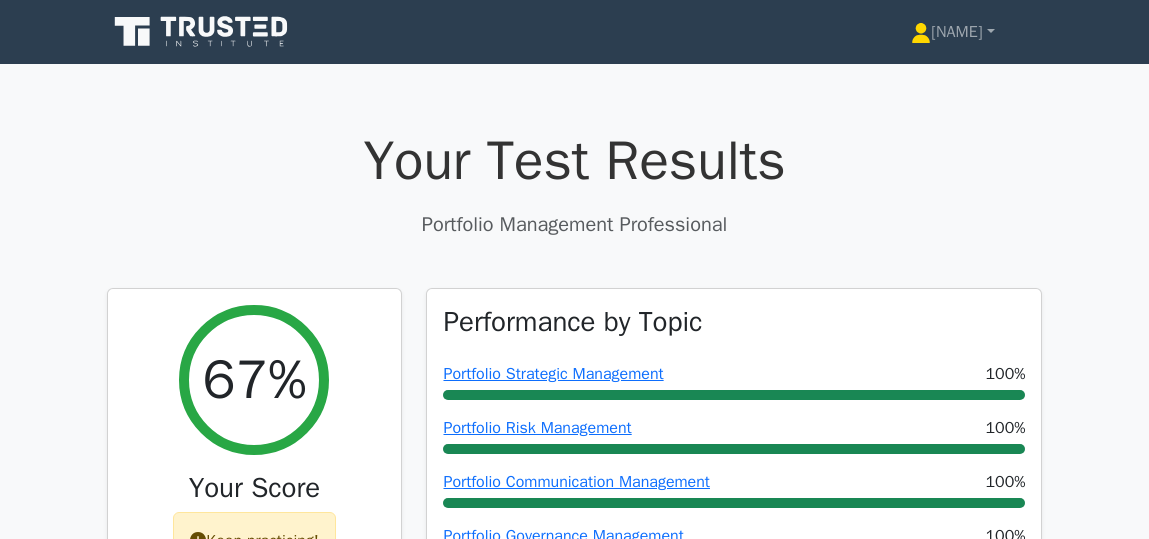 scroll, scrollTop: 0, scrollLeft: 0, axis: both 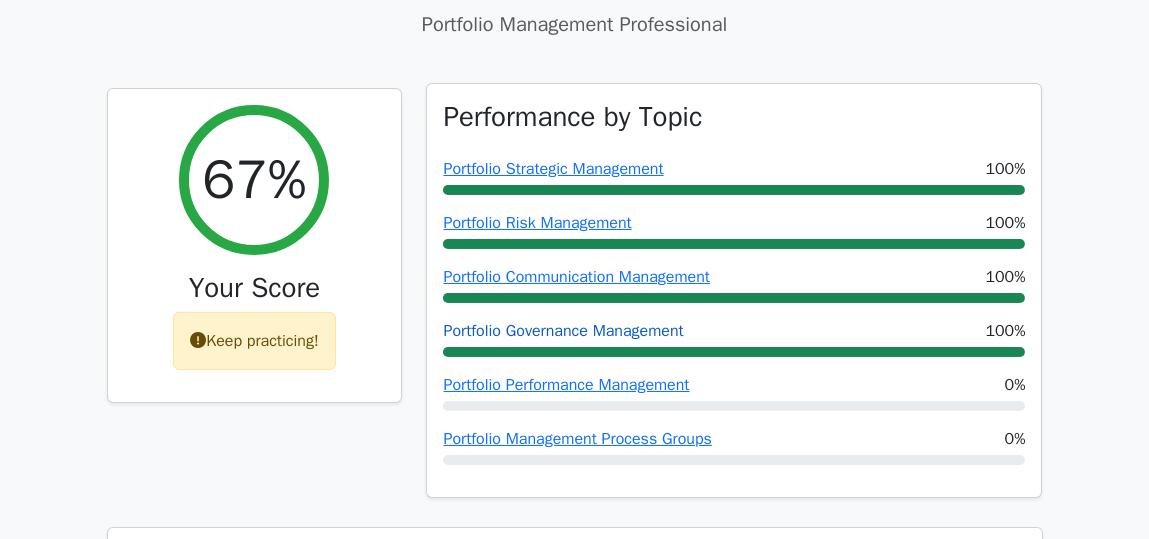 click on "Portfolio Governance Management" at bounding box center [563, 331] 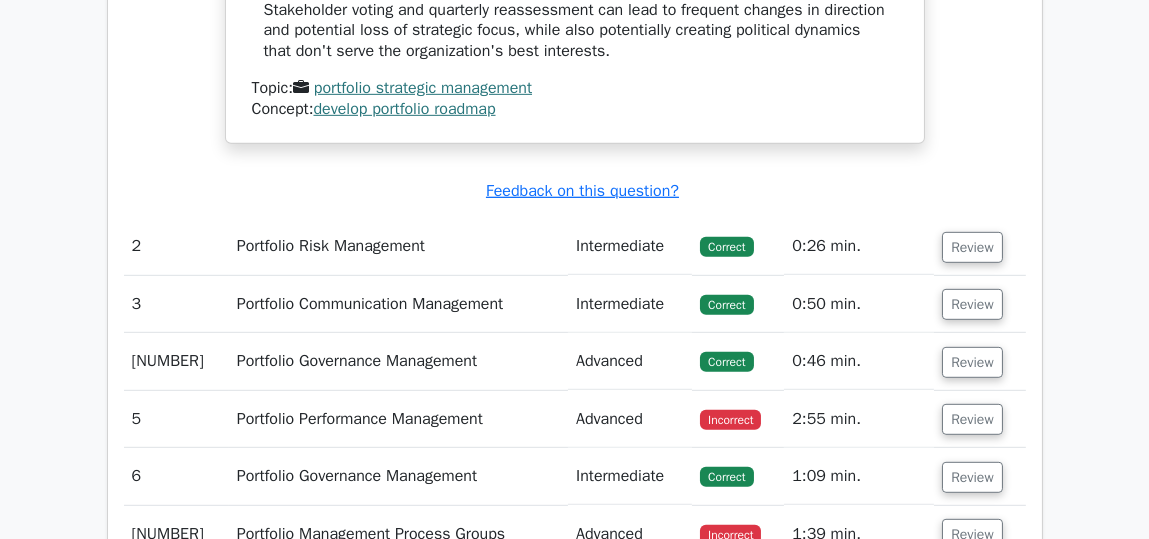 scroll, scrollTop: 2100, scrollLeft: 0, axis: vertical 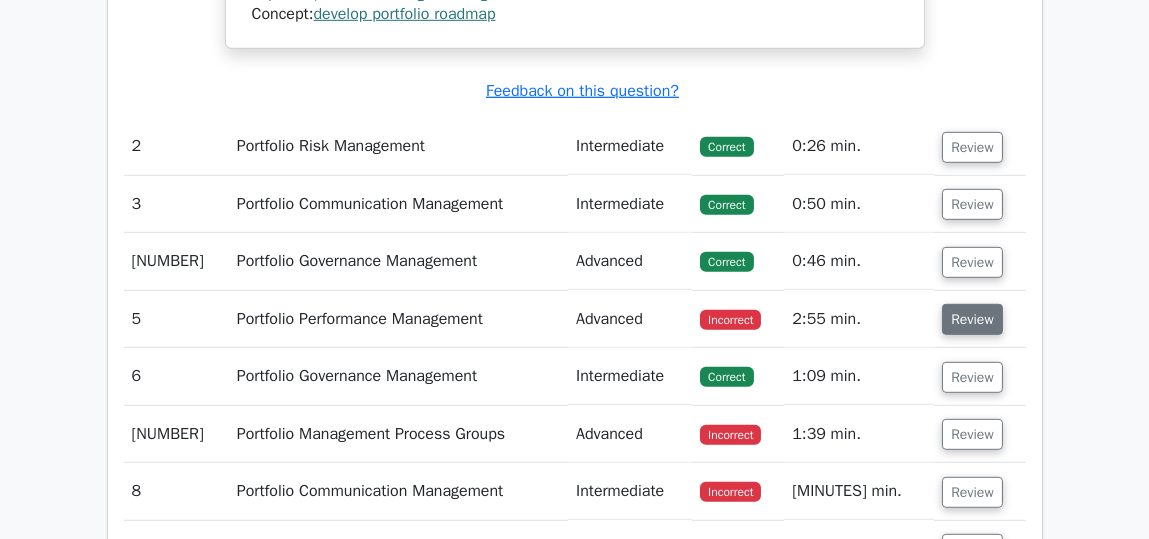 click on "Review" at bounding box center (972, 319) 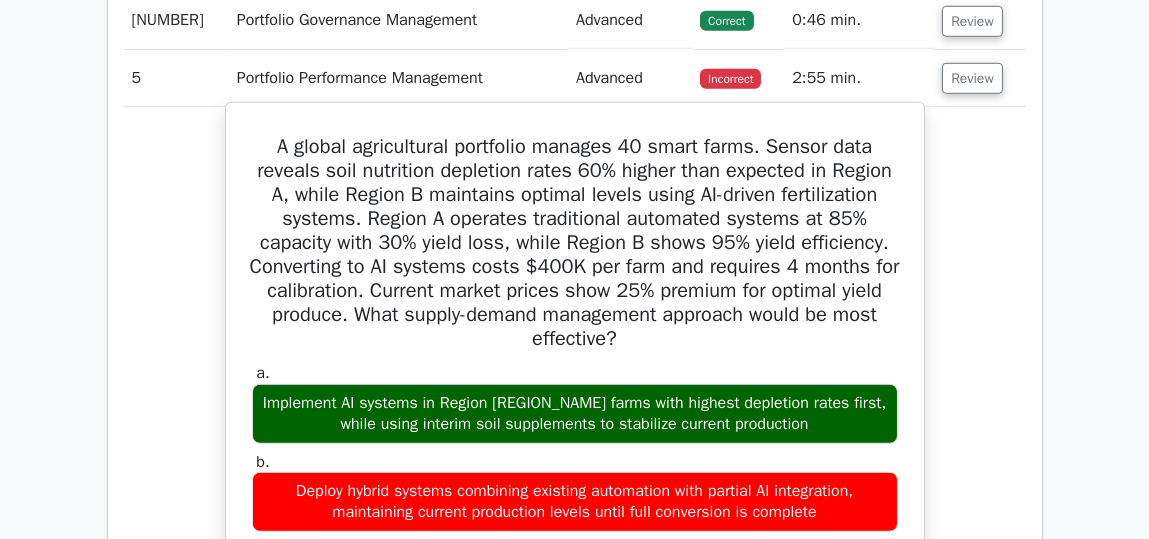 scroll, scrollTop: 2300, scrollLeft: 0, axis: vertical 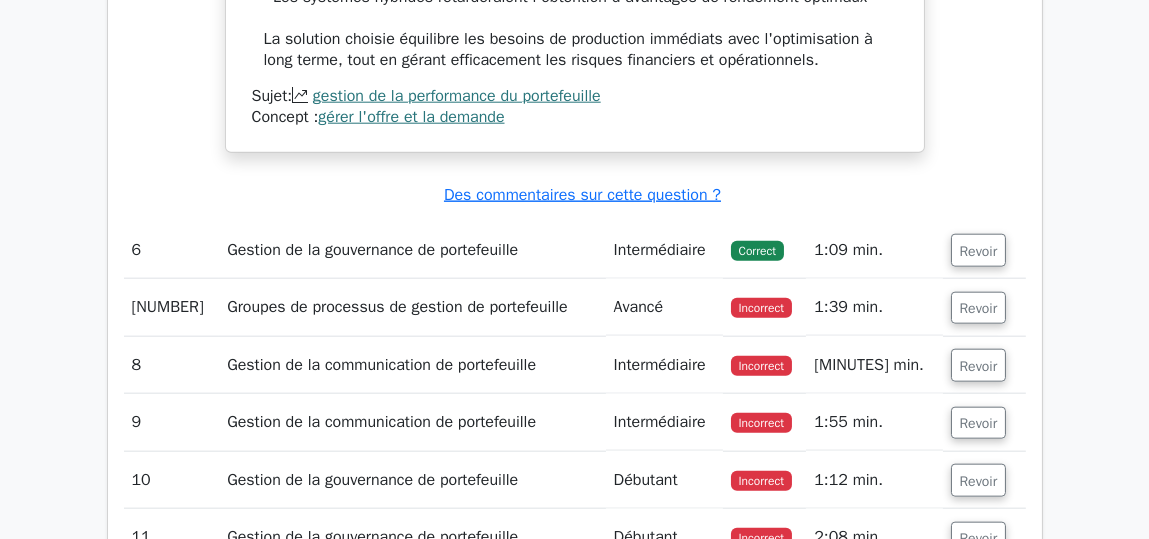 drag, startPoint x: 946, startPoint y: 83, endPoint x: 973, endPoint y: 146, distance: 68.54196 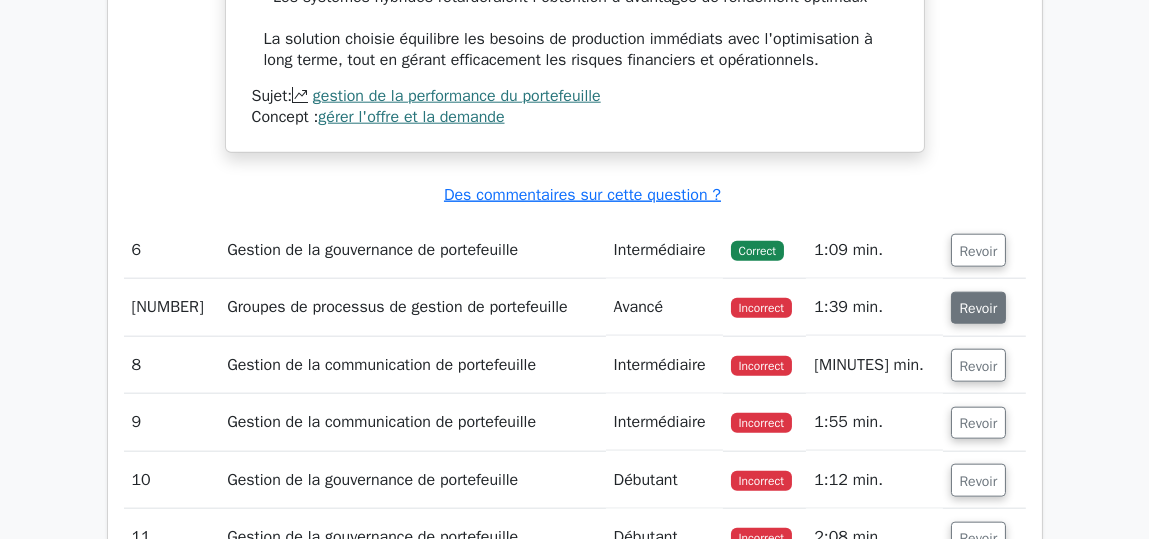 click on "Revoir" at bounding box center (979, 308) 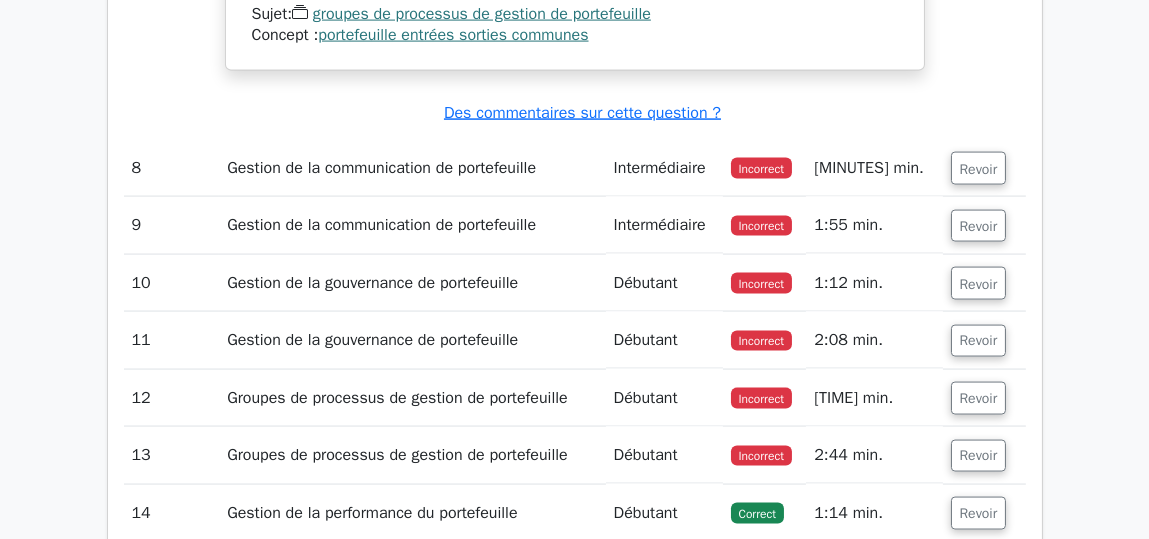 scroll, scrollTop: 5200, scrollLeft: 0, axis: vertical 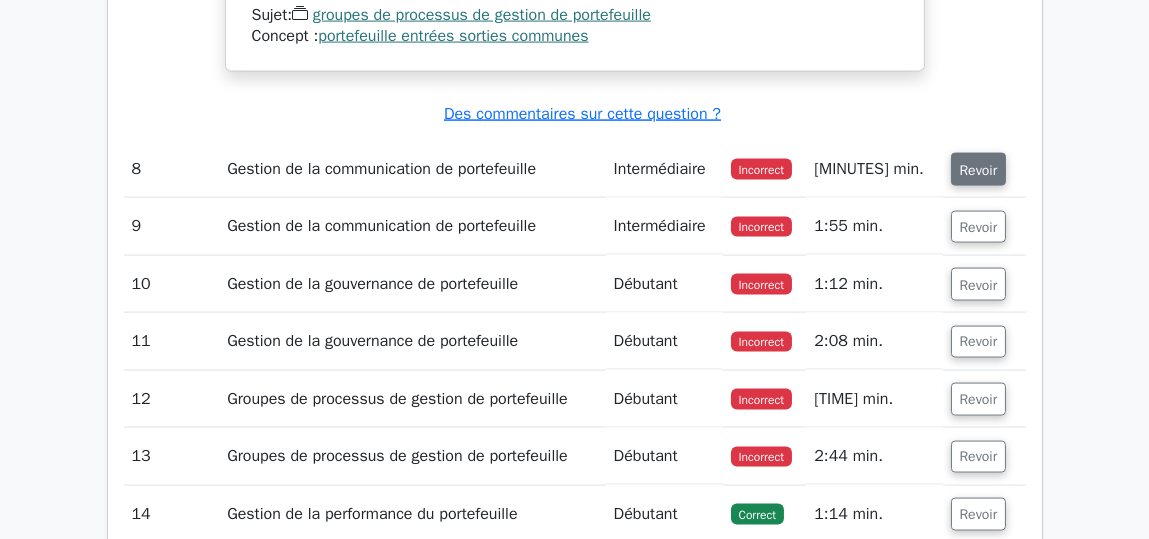 click on "Revoir" at bounding box center [979, 170] 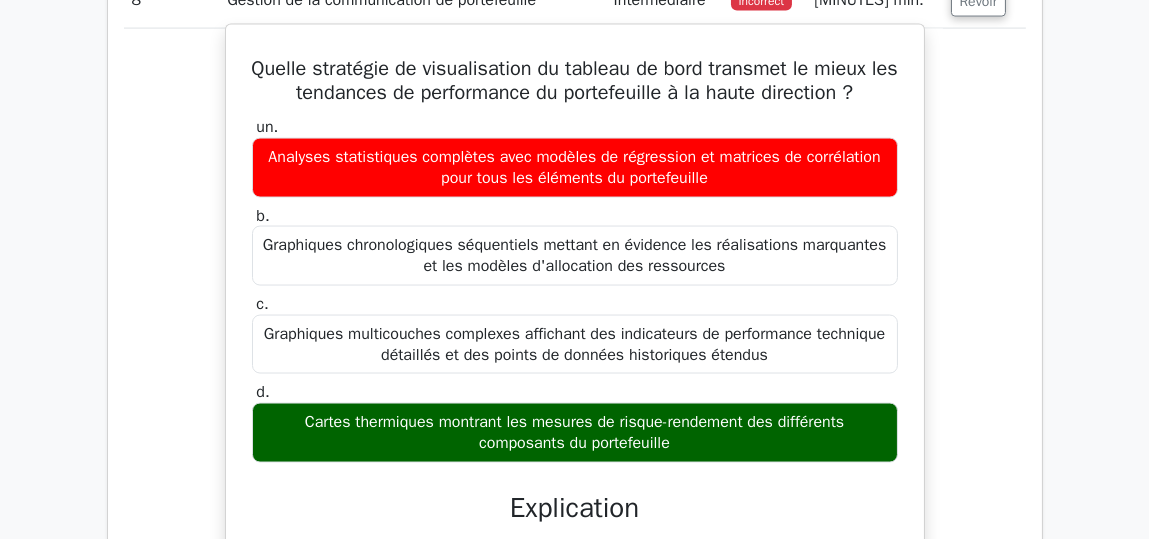 scroll, scrollTop: 5400, scrollLeft: 0, axis: vertical 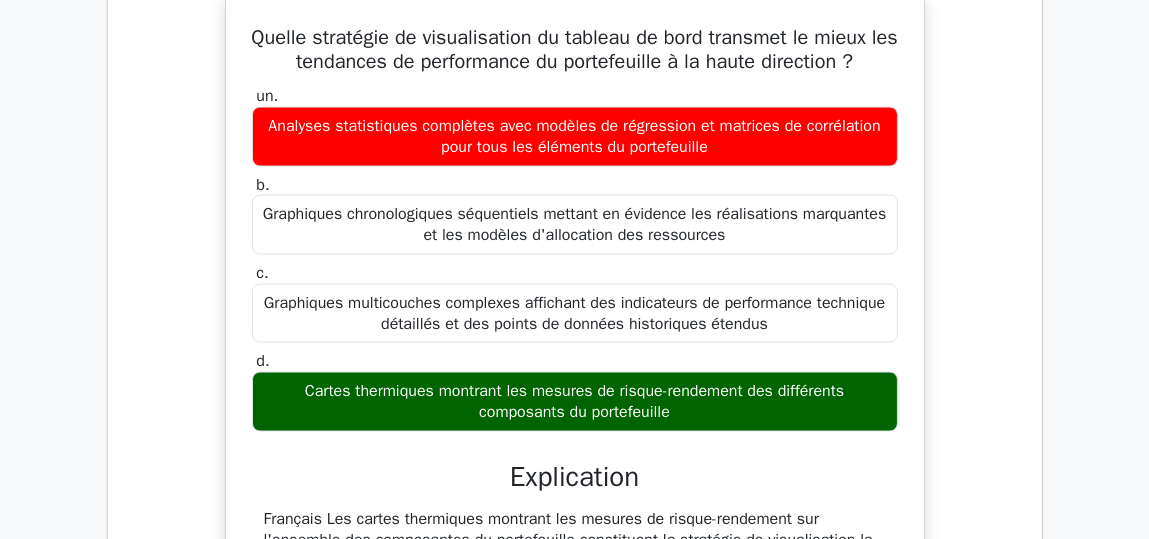 drag, startPoint x: 296, startPoint y: 413, endPoint x: 328, endPoint y: 402, distance: 33.83785 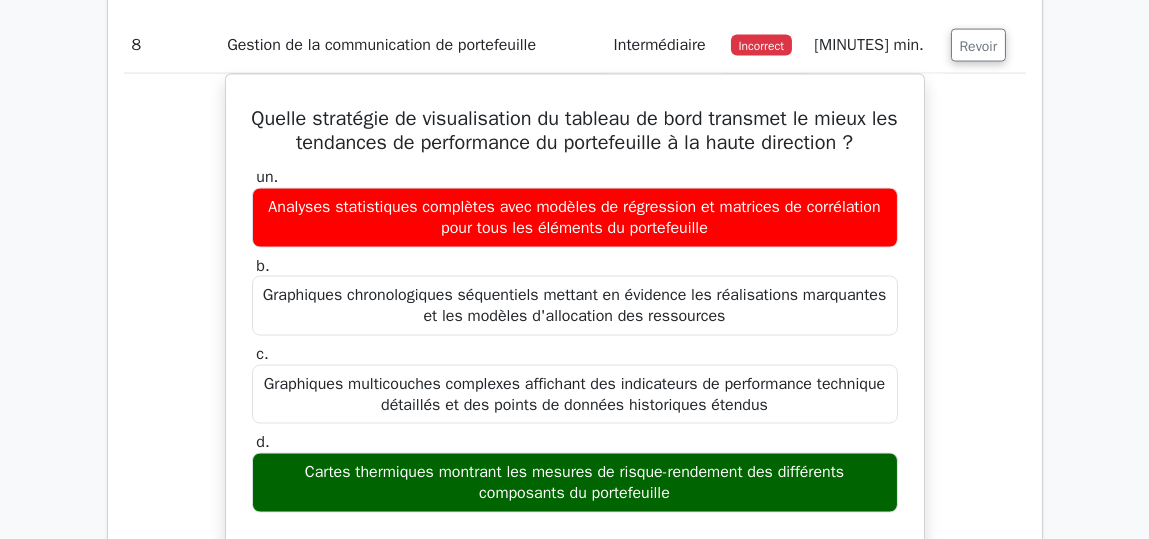scroll, scrollTop: 5300, scrollLeft: 0, axis: vertical 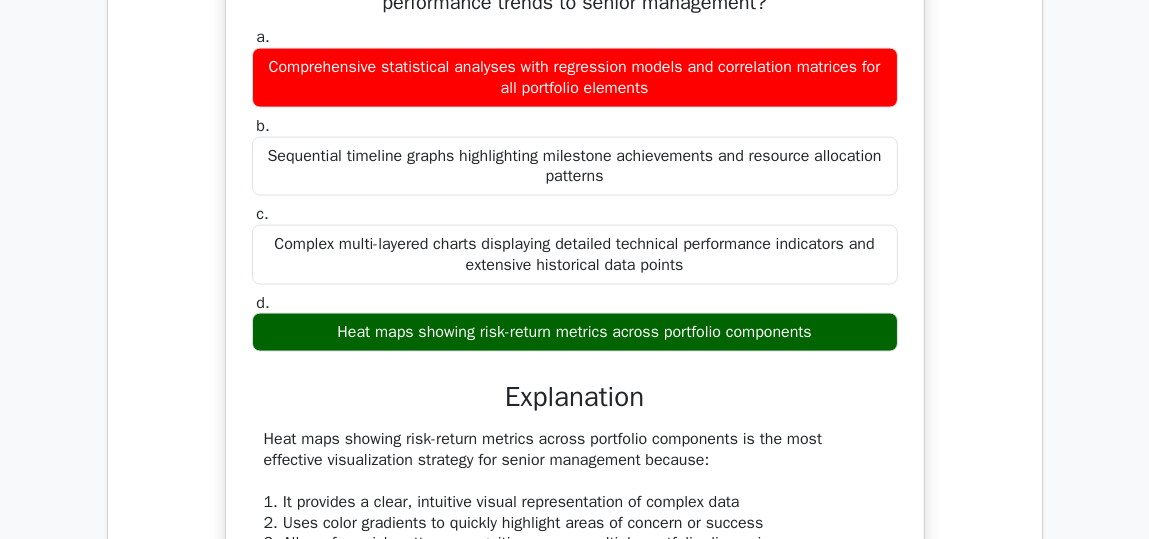 drag, startPoint x: 327, startPoint y: 351, endPoint x: 819, endPoint y: 357, distance: 492.0366 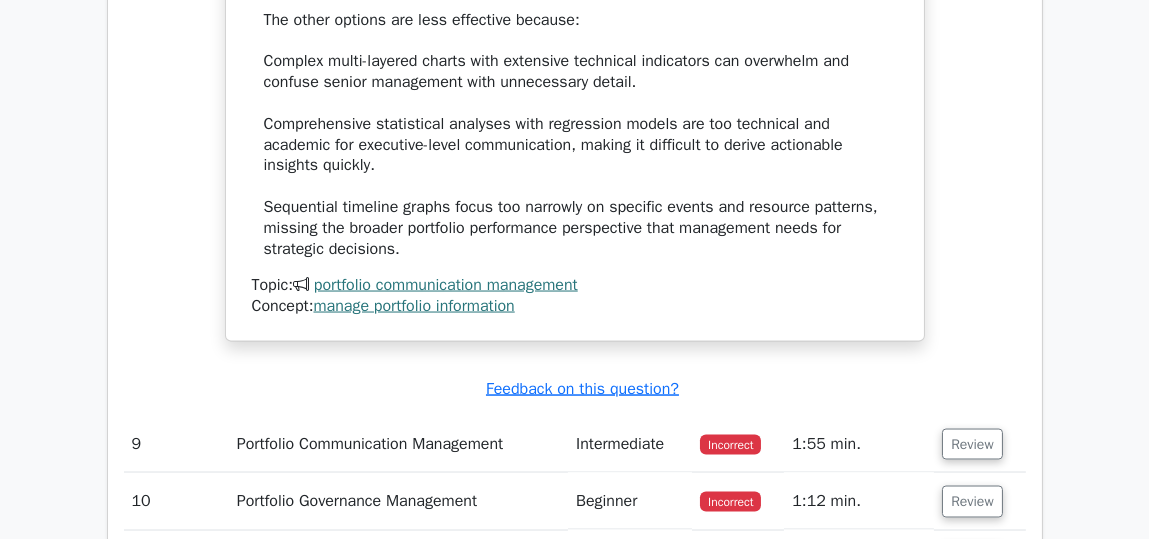 scroll, scrollTop: 5678, scrollLeft: 0, axis: vertical 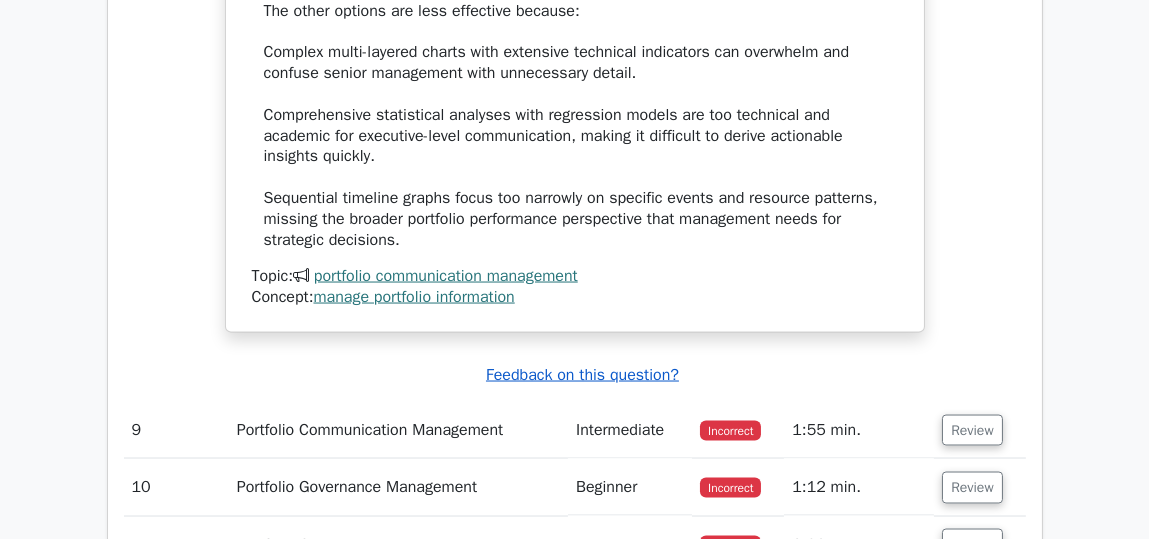 click on "Feedback on this question?" at bounding box center [582, 375] 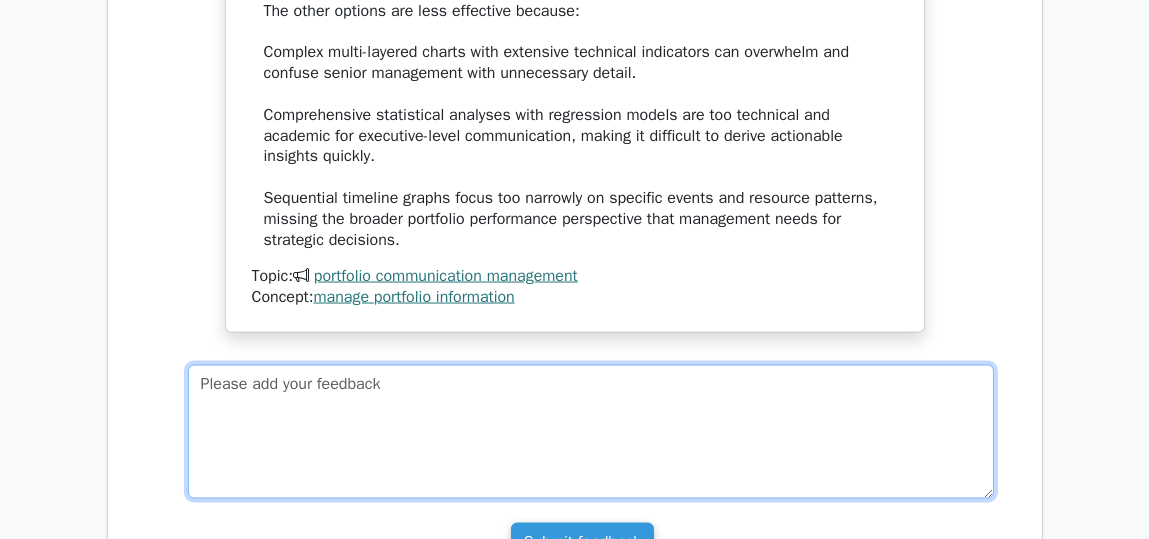 click at bounding box center [591, 432] 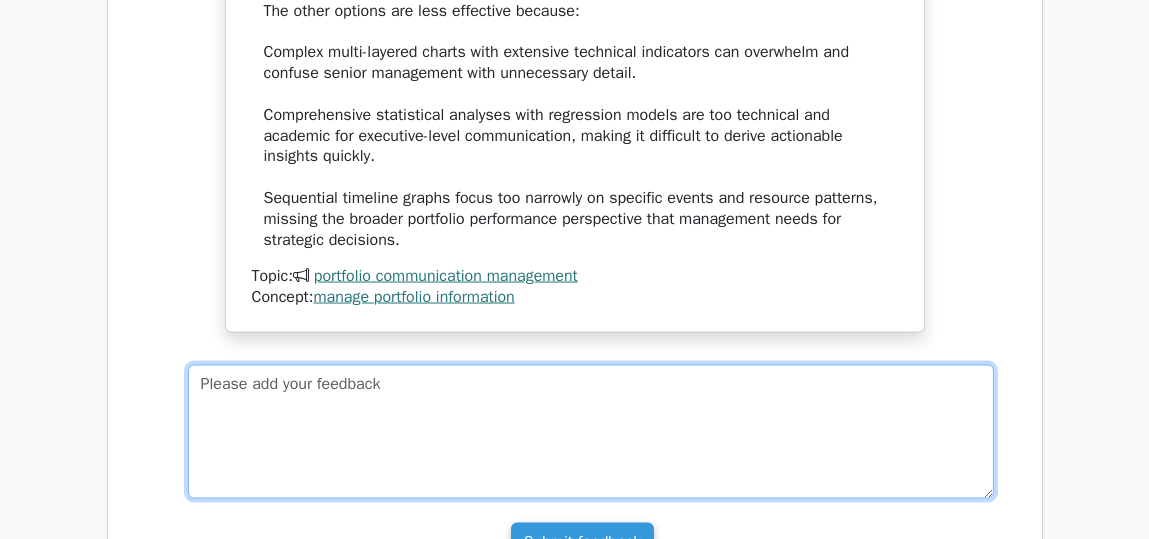 paste on "Hello, the risk map provides an overall view of perceived risks at a certain moment. But according to my understanding, it does not show the trend of performance (it is difficult to link performance to the state of risks - Moreover, the map does not have a temporal dimension to discuss trends). Any clarification would be welcome." 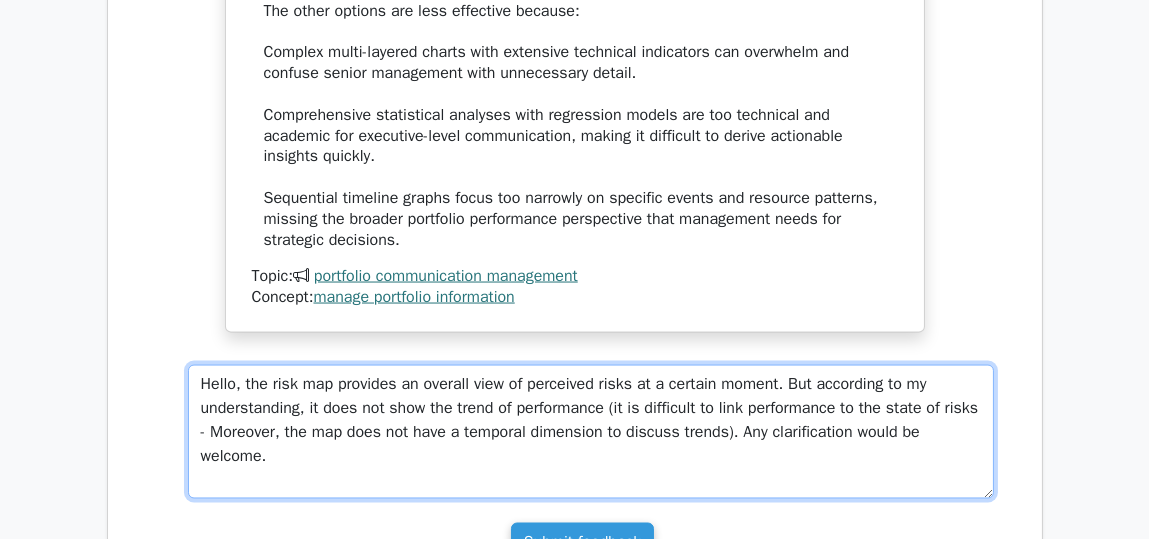 click on "Hello, the risk map provides an overall view of perceived risks at a certain moment. But according to my understanding, it does not show the trend of performance (it is difficult to link performance to the state of risks - Moreover, the map does not have a temporal dimension to discuss trends). Any clarification would be welcome." at bounding box center (591, 432) 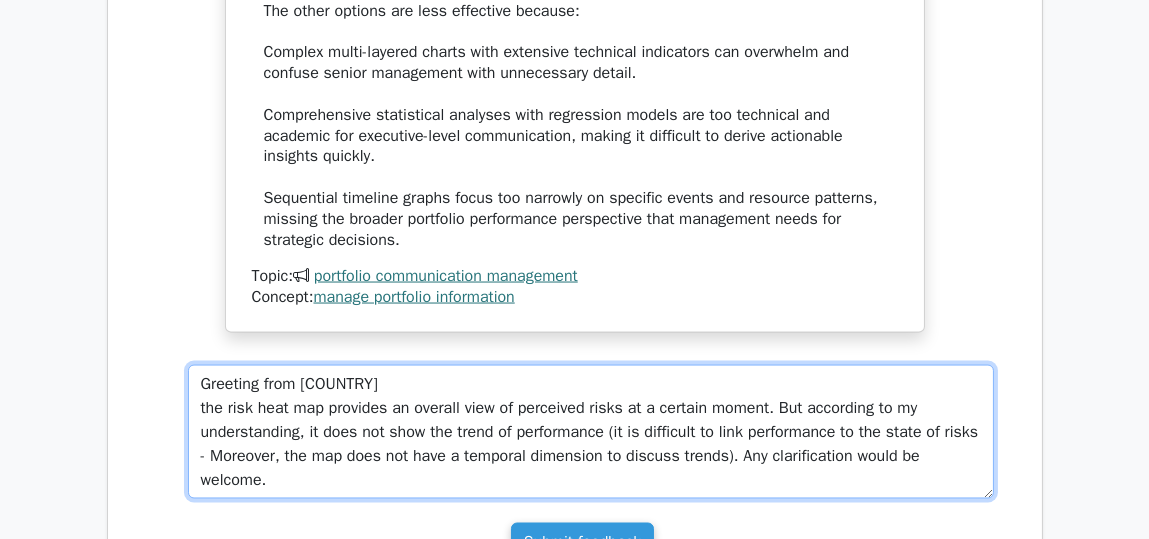 click on "Greeting from [COUNTRY]
the risk heat map provides an overall view of perceived risks at a certain moment. But according to my understanding, it does not show the trend of performance (it is difficult to link performance to the state of risks - Moreover, the map does not have a temporal dimension to discuss trends). Any clarification would be welcome." at bounding box center [591, 432] 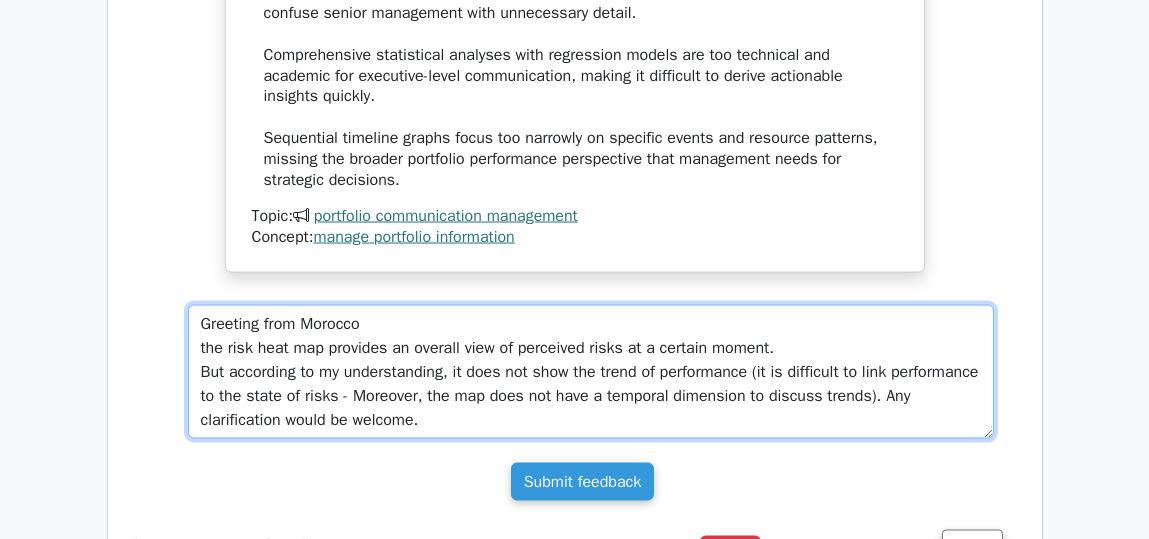 scroll, scrollTop: 5778, scrollLeft: 0, axis: vertical 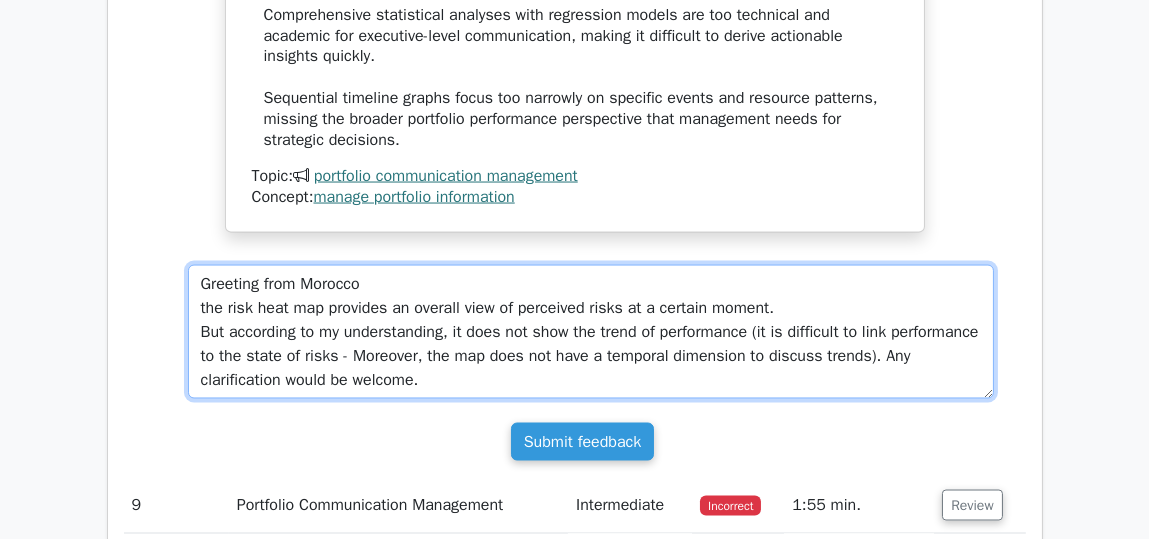 click on "Greeting from Morocco
the risk heat map provides an overall view of perceived risks at a certain moment.
But according to my understanding, it does not show the trend of performance (it is difficult to link performance to the state of risks - Moreover, the map does not have a temporal dimension to discuss trends). Any clarification would be welcome." at bounding box center [591, 332] 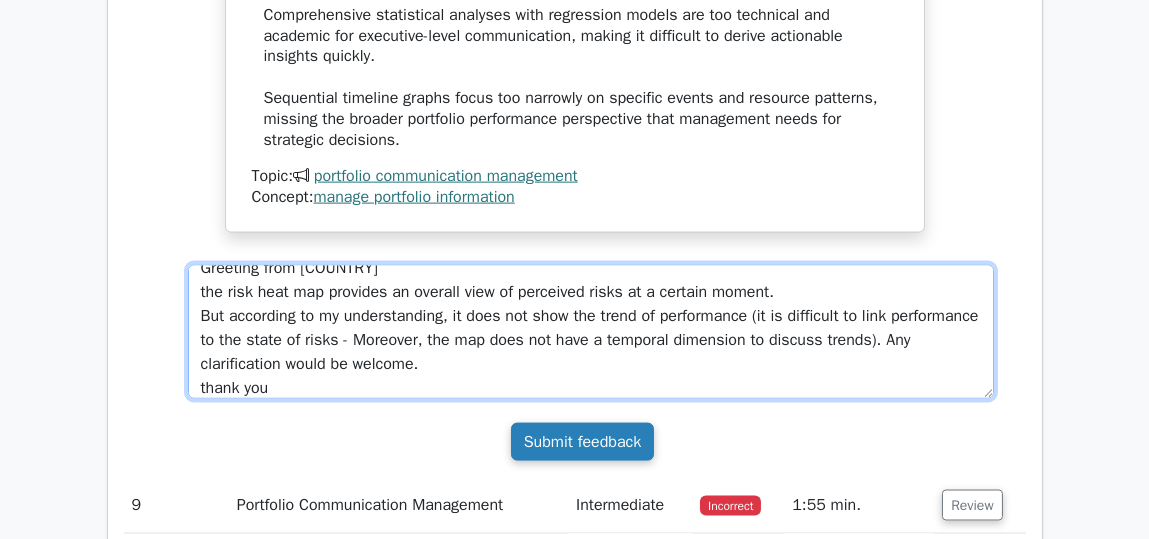 type on "Greeting from [COUNTRY]
the risk heat map provides an overall view of perceived risks at a certain moment.
But according to my understanding, it does not show the trend of performance (it is difficult to link performance to the state of risks - Moreover, the map does not have a temporal dimension to discuss trends). Any clarification would be welcome.
thank you" 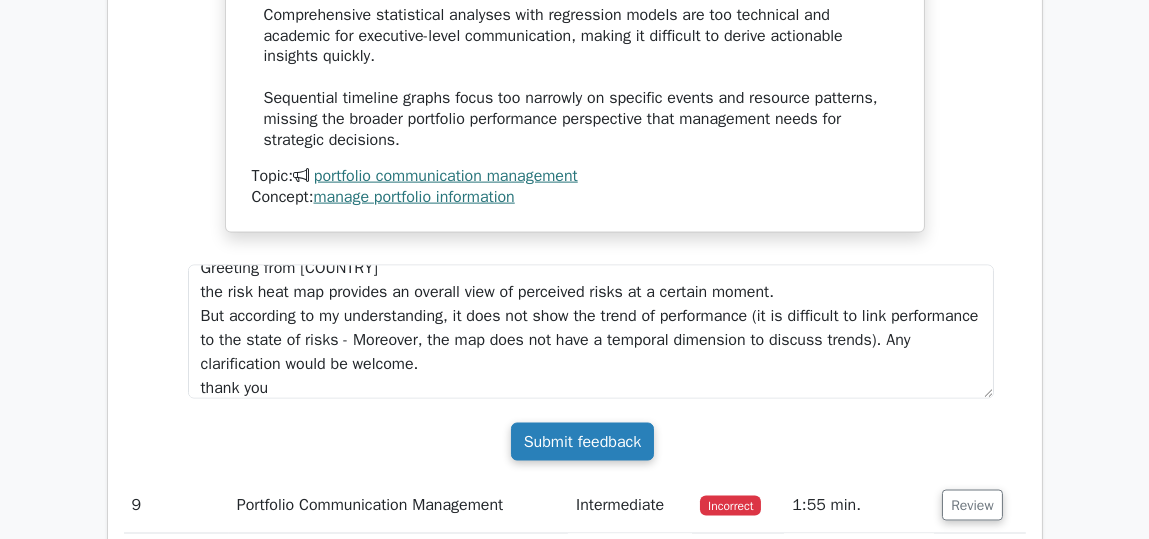 click on "Submit feedback" at bounding box center [583, 442] 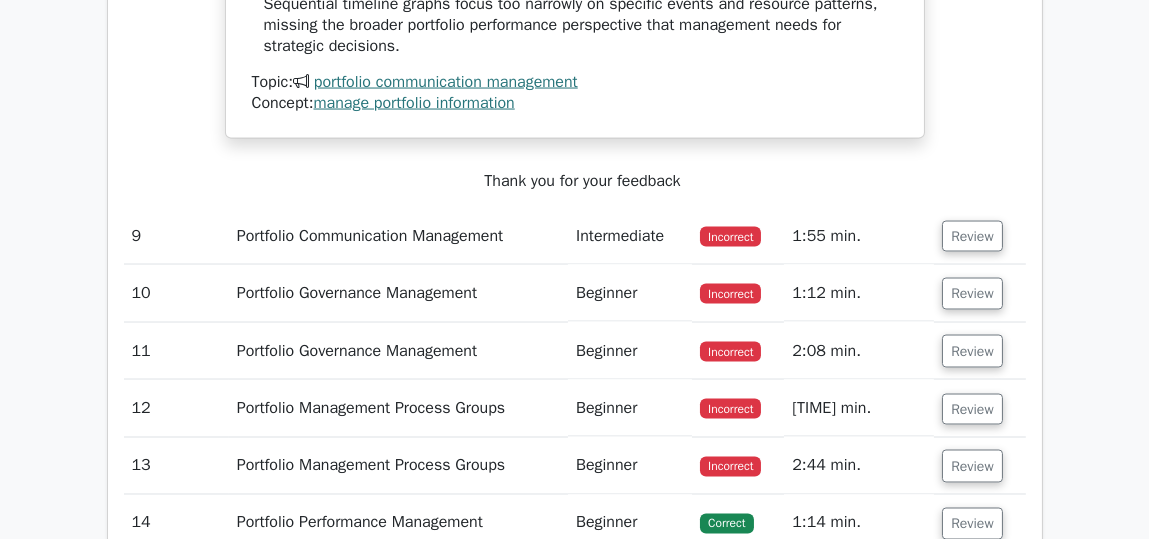 scroll, scrollTop: 5878, scrollLeft: 0, axis: vertical 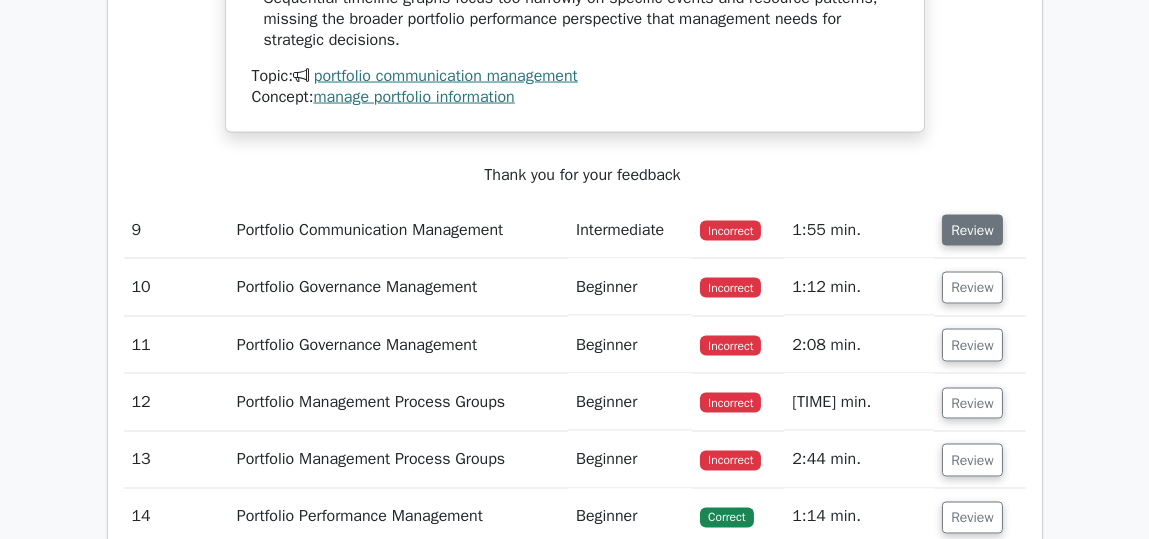 click on "Review" at bounding box center (972, 230) 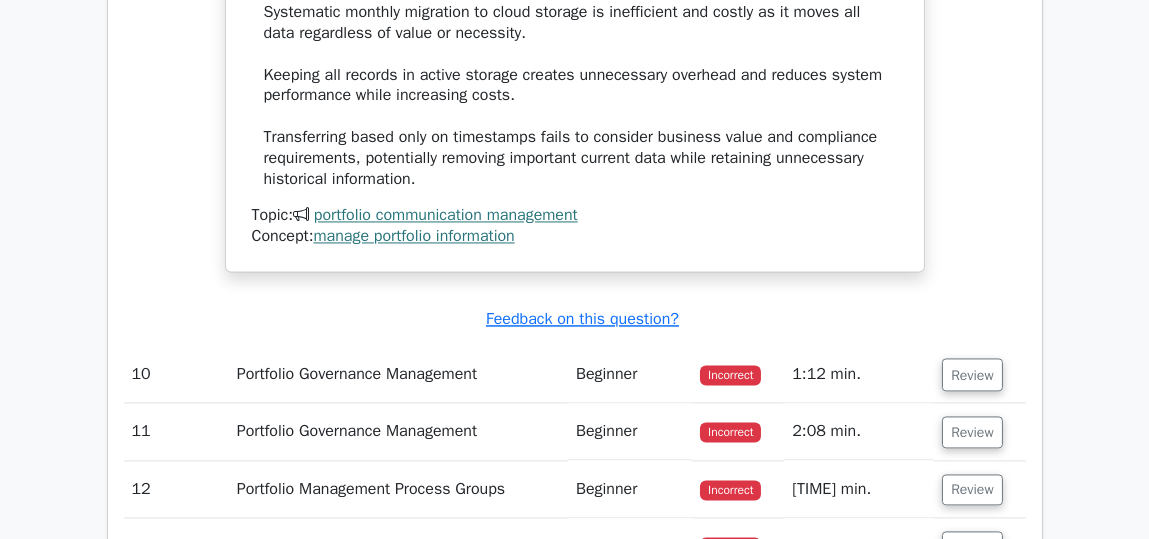 scroll, scrollTop: 6878, scrollLeft: 0, axis: vertical 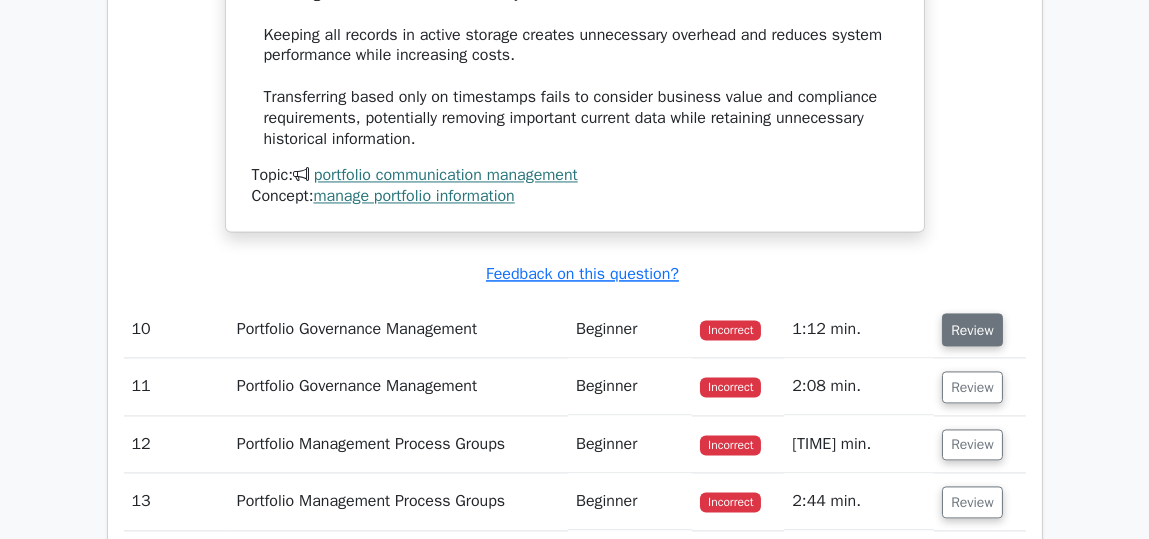 click on "Review" at bounding box center (972, 330) 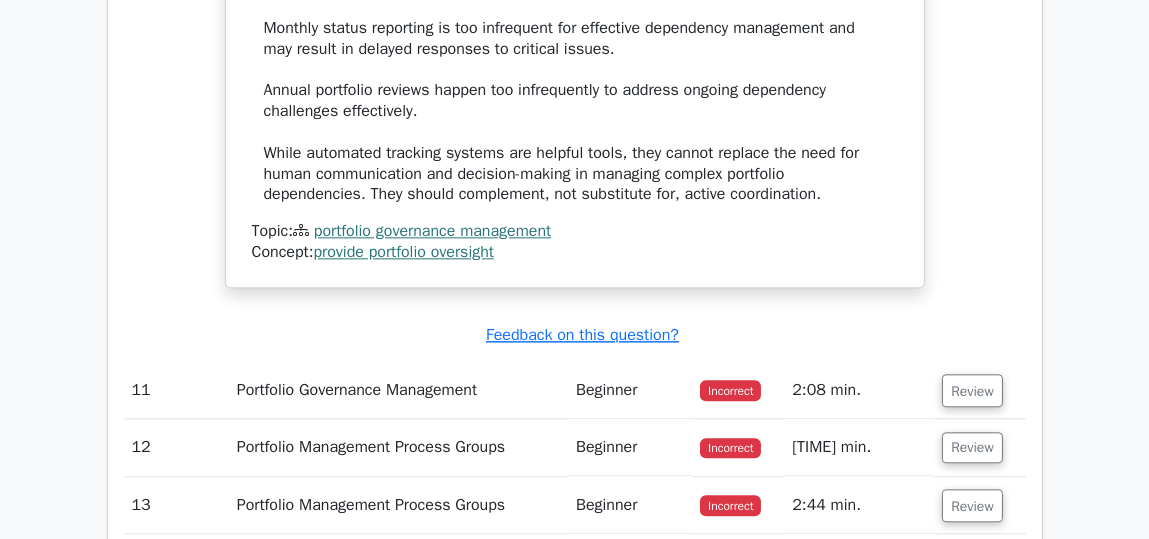 scroll, scrollTop: 7978, scrollLeft: 0, axis: vertical 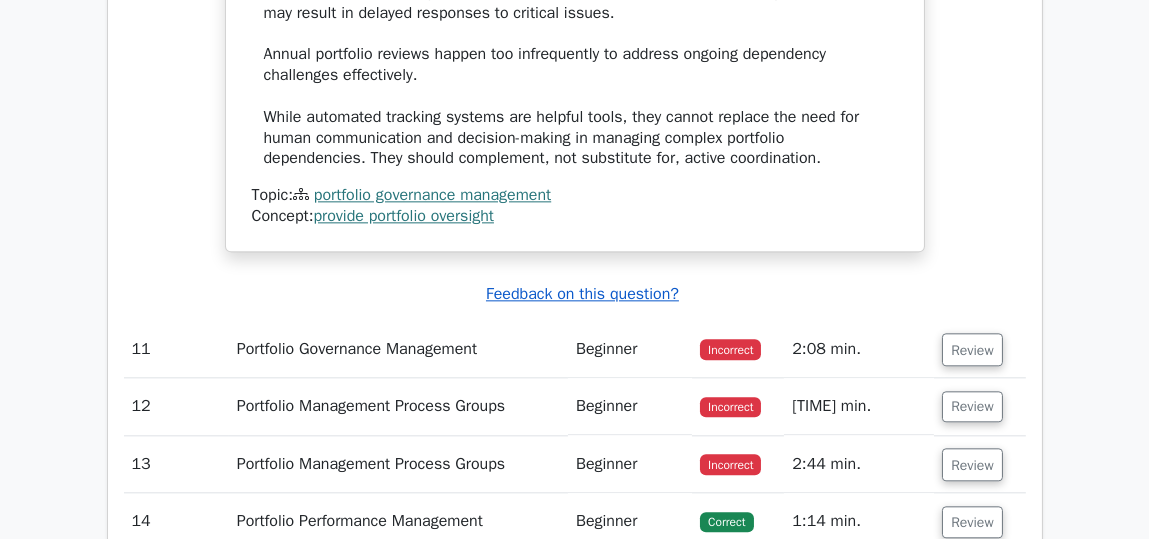click on "Feedback on this question?" at bounding box center [582, 294] 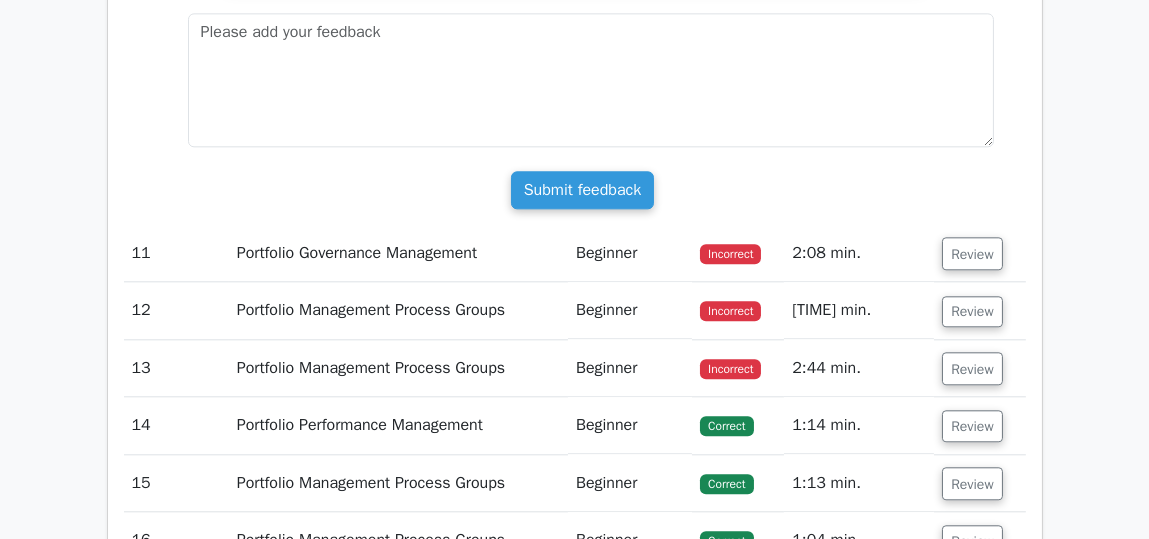 scroll, scrollTop: 8278, scrollLeft: 0, axis: vertical 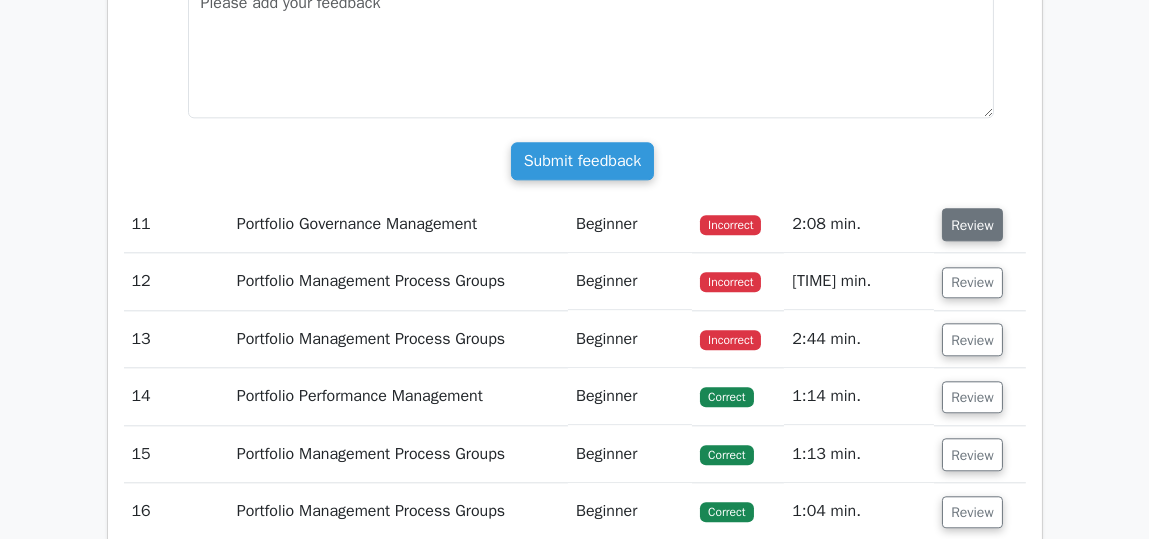 click on "Review" at bounding box center (972, 225) 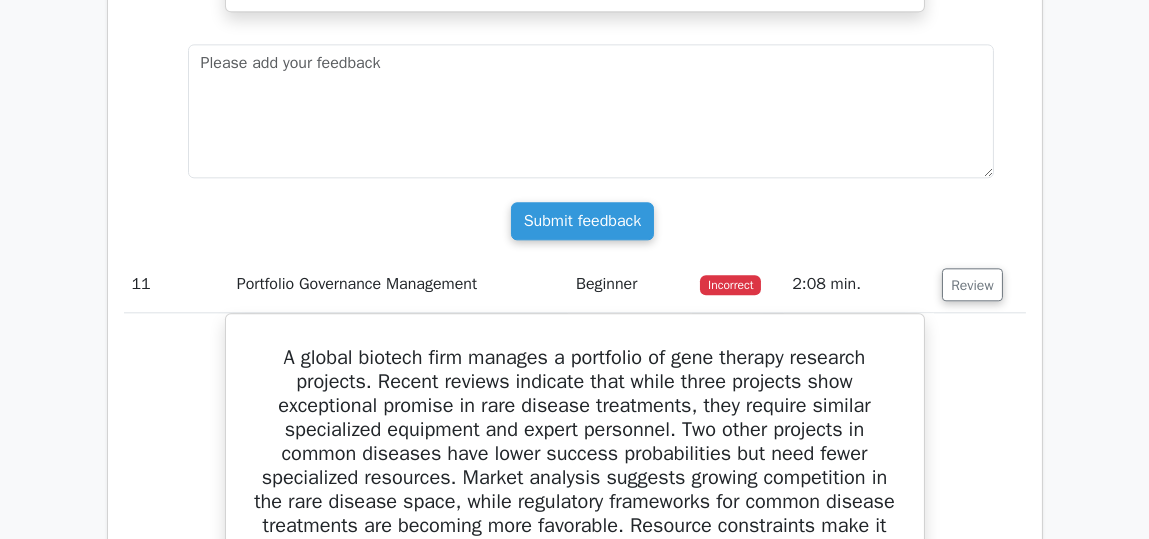 scroll, scrollTop: 8178, scrollLeft: 0, axis: vertical 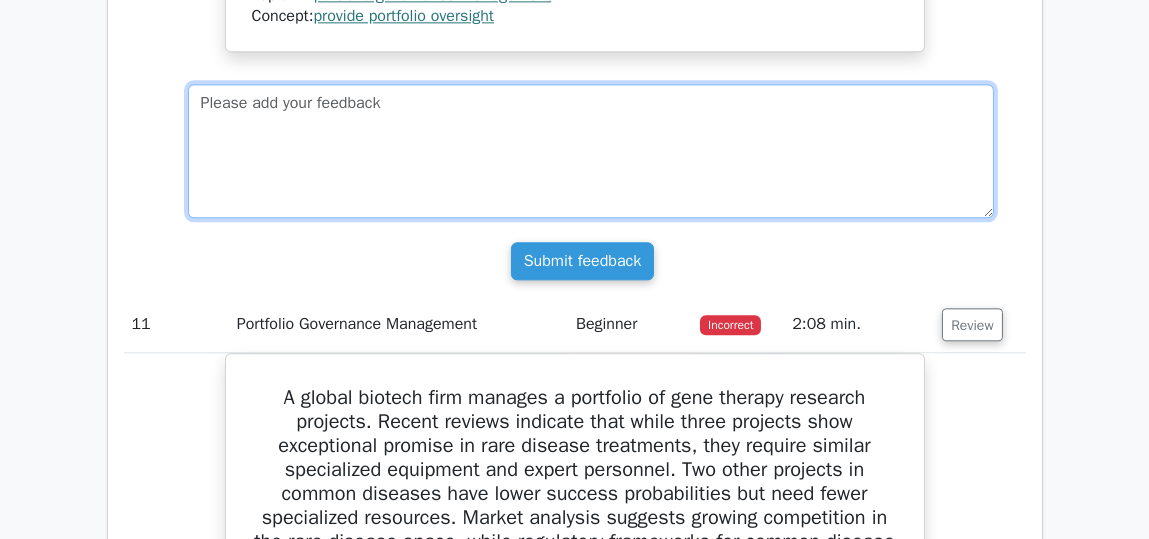click at bounding box center (591, 151) 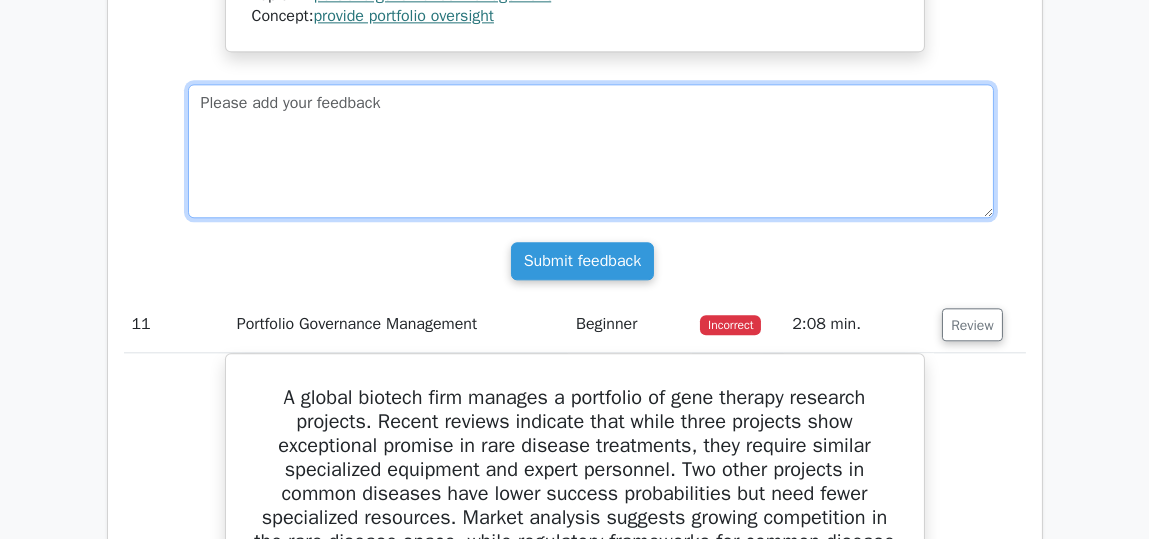 paste on "Hello, the risk map provides an overall view of perceived risks at a certain moment. But according to my understanding, it does not show the trend of performance (it is difficult to link performance to the state of risks - Moreover, the map does not have a temporal dimension to discuss trends). Any clarification would be welcome." 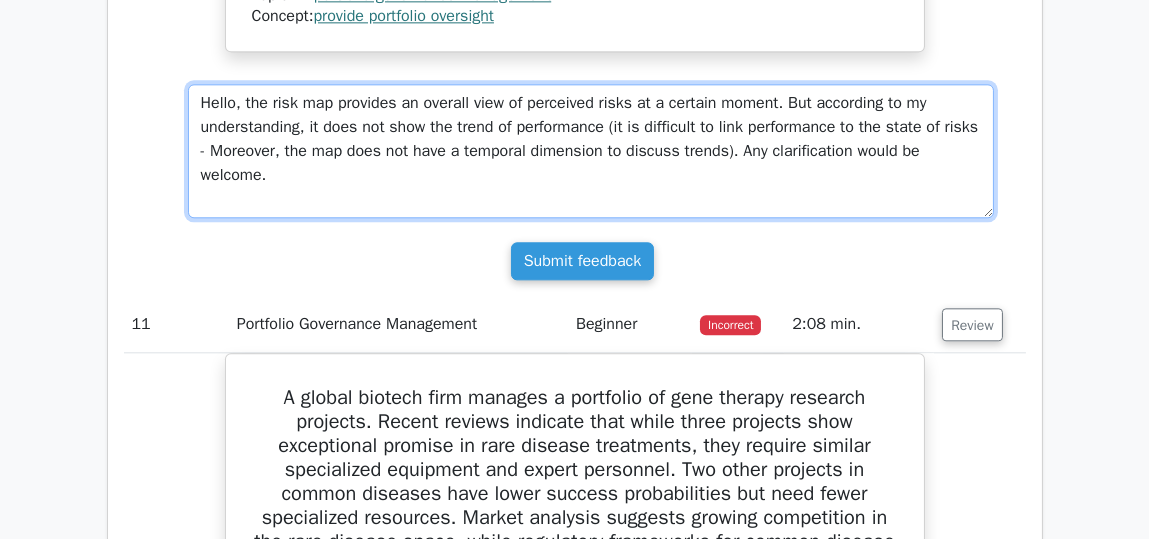 drag, startPoint x: 269, startPoint y: 180, endPoint x: 187, endPoint y: 114, distance: 105.26158 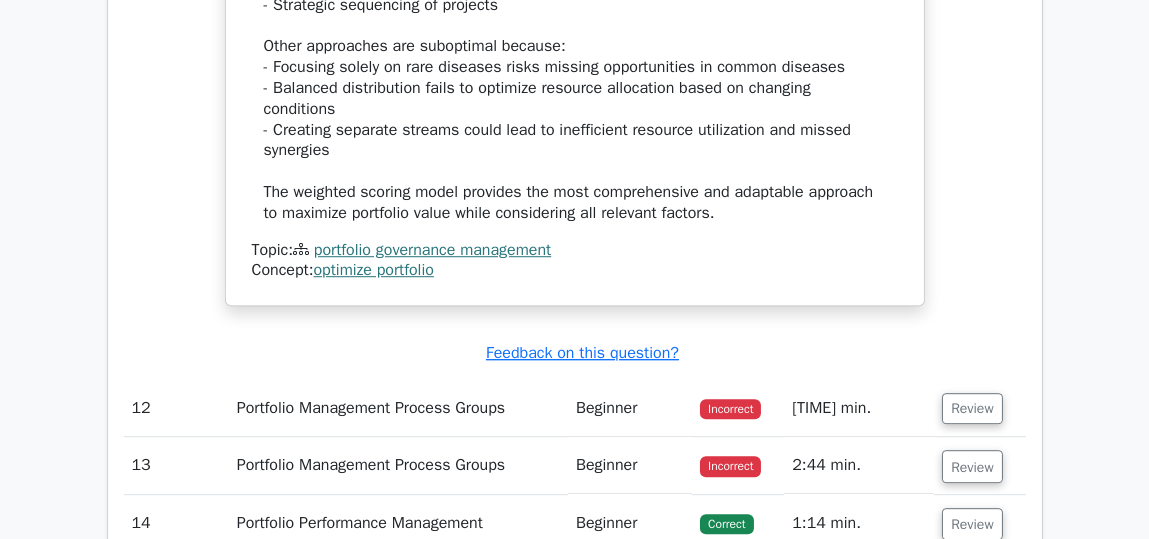 scroll, scrollTop: 9878, scrollLeft: 0, axis: vertical 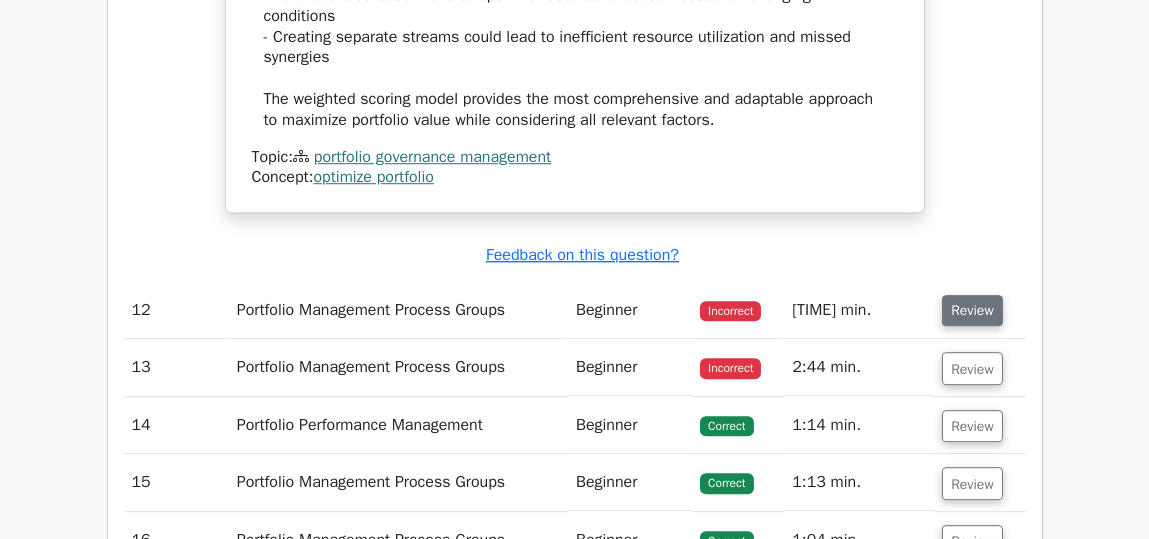 click on "Review" at bounding box center (972, 310) 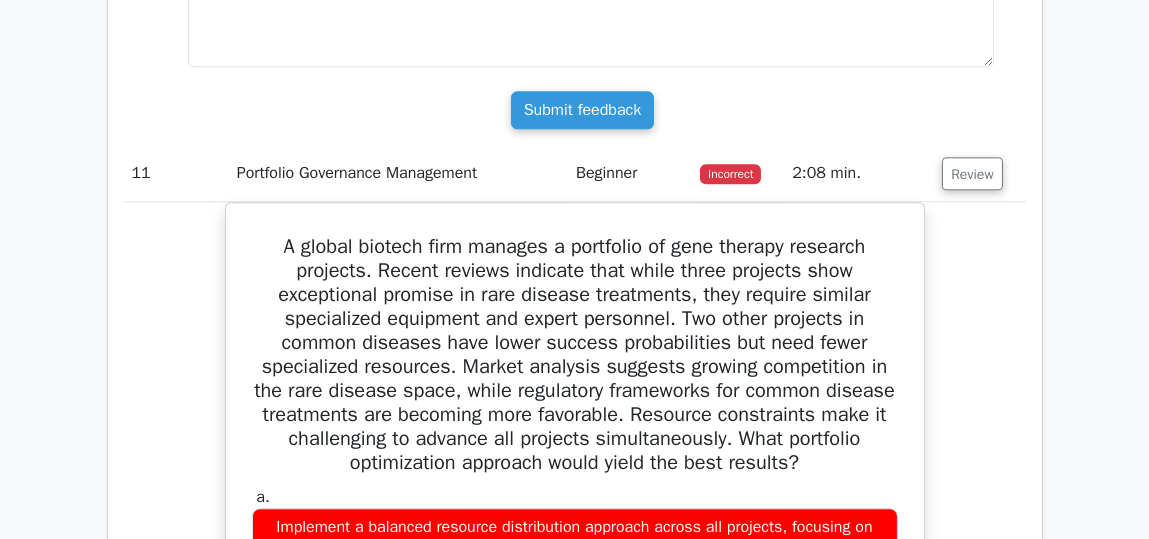 scroll, scrollTop: 8278, scrollLeft: 0, axis: vertical 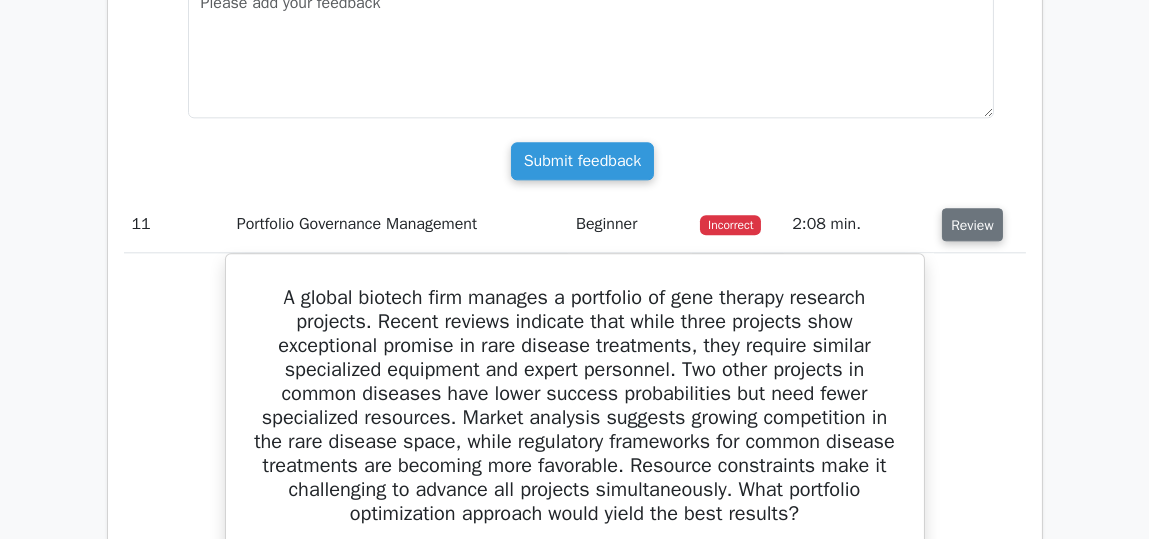 click on "Review" at bounding box center (972, 225) 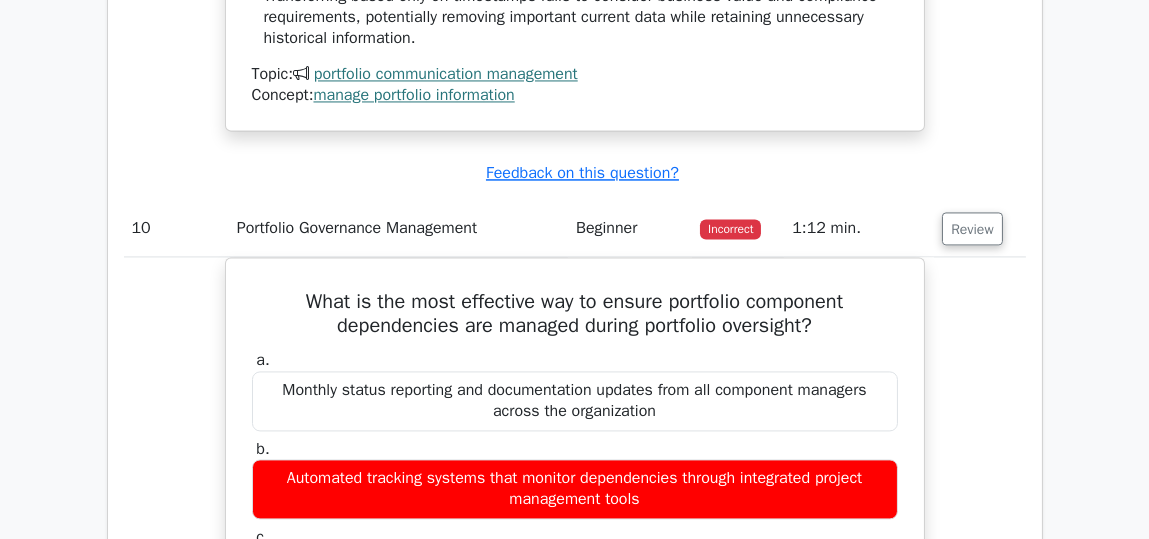scroll, scrollTop: 6978, scrollLeft: 0, axis: vertical 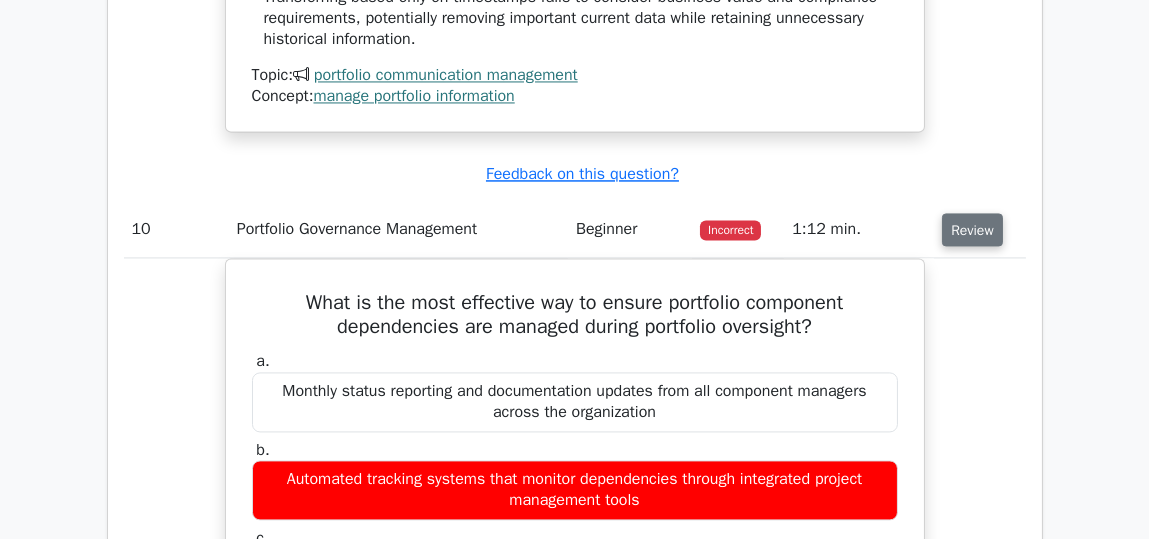 click on "Review" at bounding box center (972, 230) 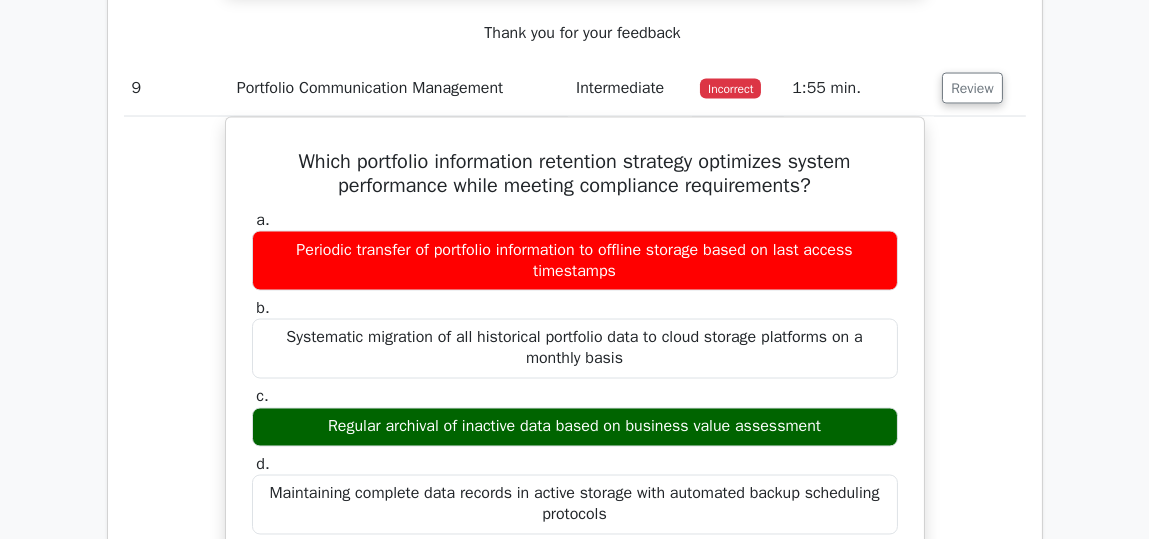 scroll, scrollTop: 5978, scrollLeft: 0, axis: vertical 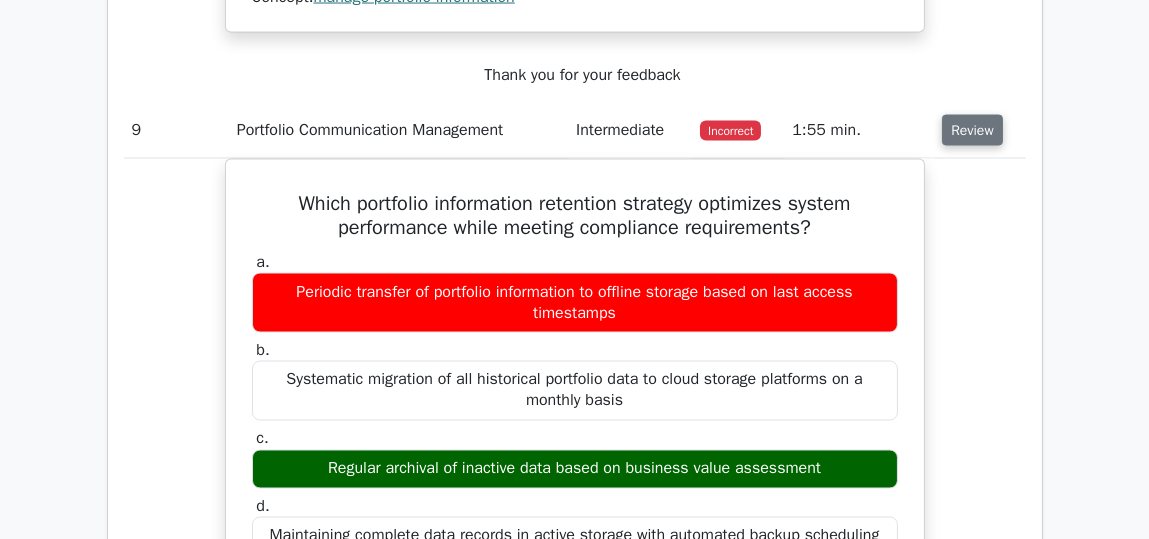 click on "Review" at bounding box center (972, 130) 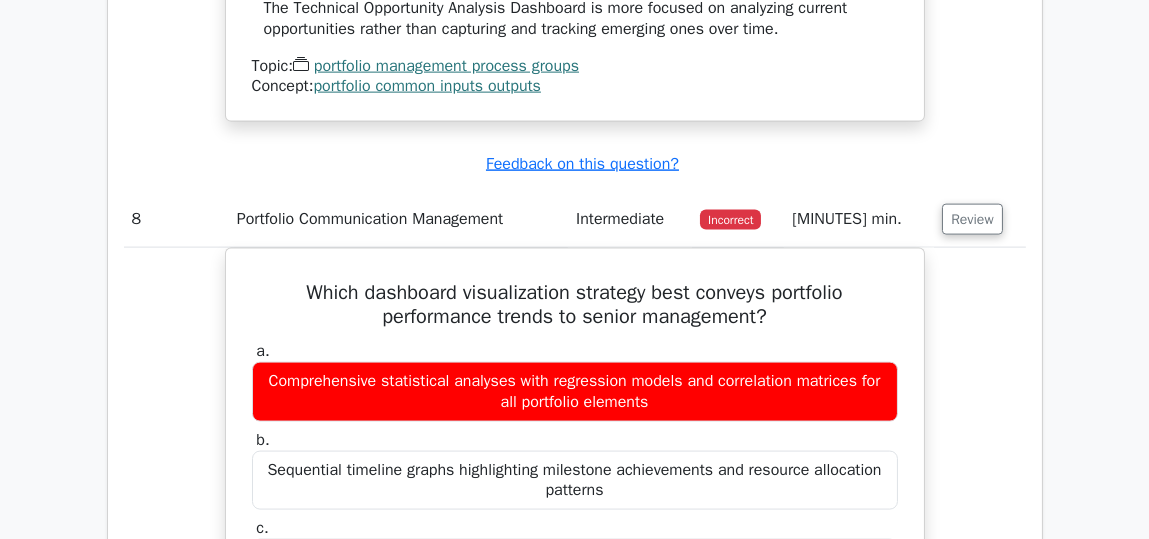 scroll, scrollTop: 4678, scrollLeft: 0, axis: vertical 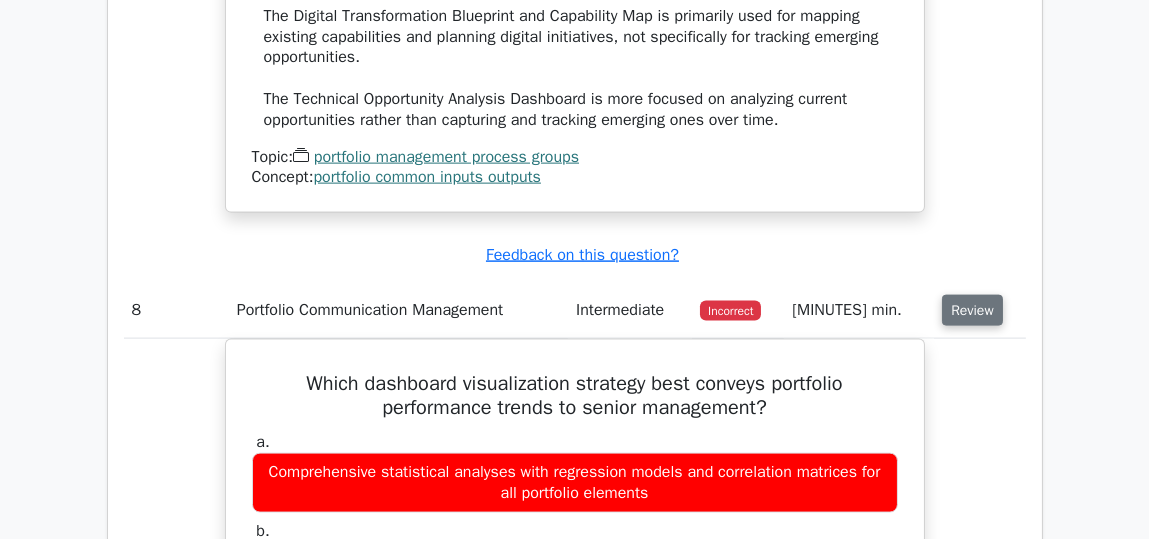 click on "Review" at bounding box center (972, 310) 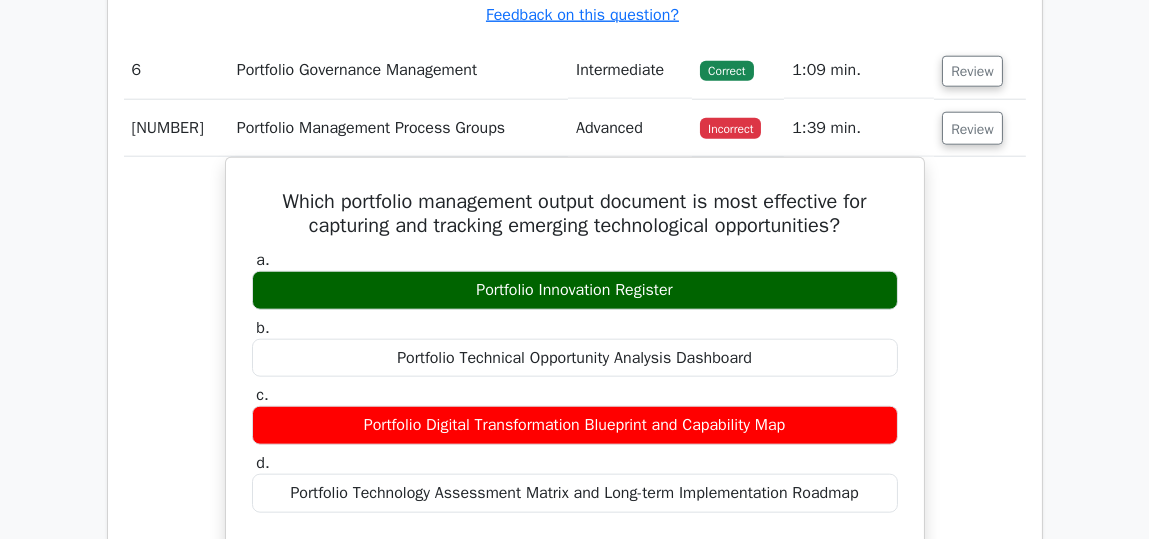 scroll, scrollTop: 3778, scrollLeft: 0, axis: vertical 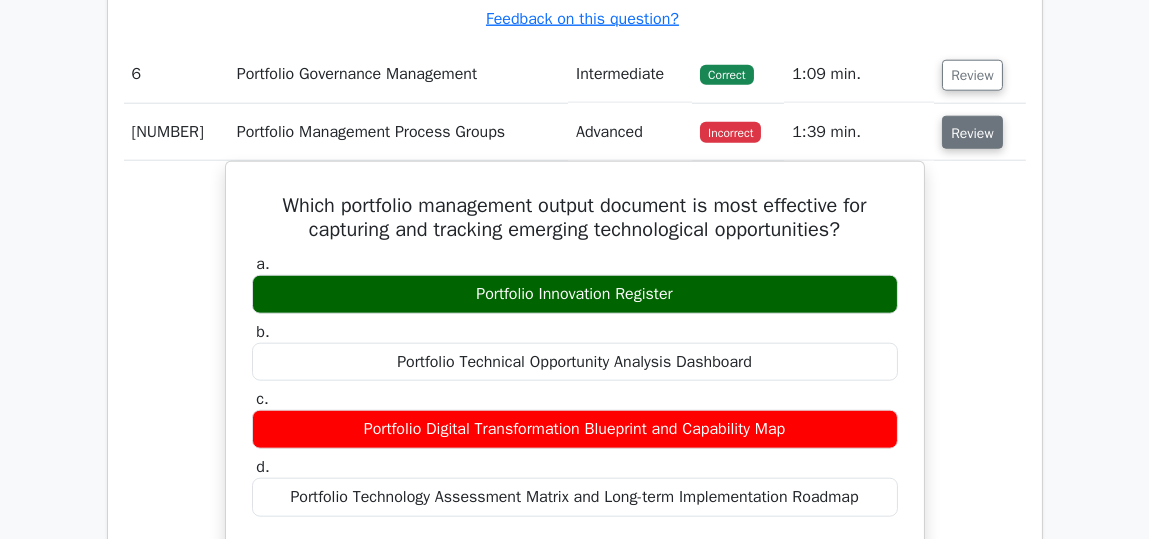 click on "Review" at bounding box center (972, 133) 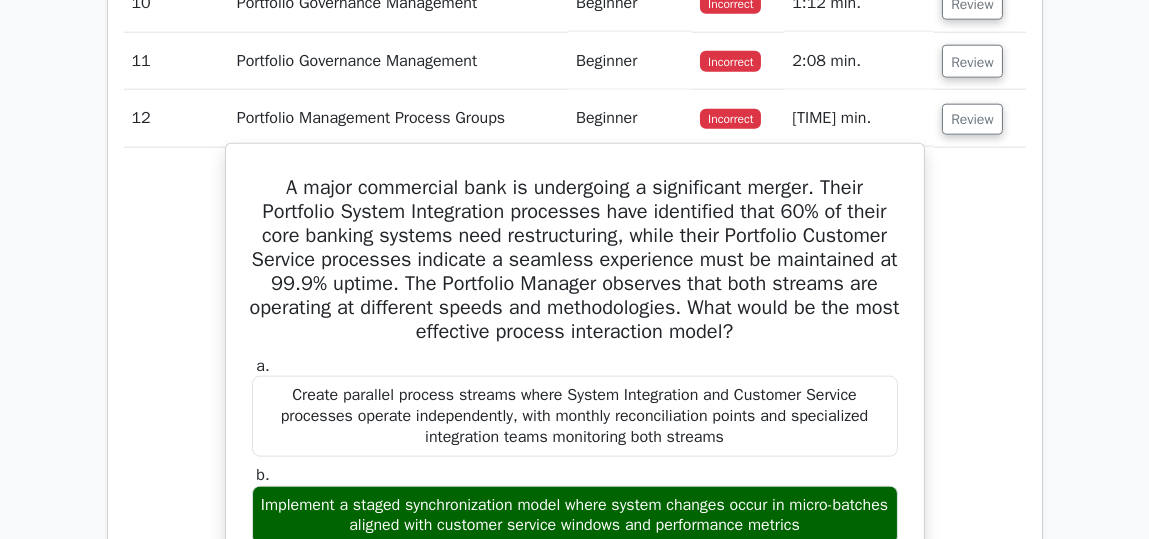scroll, scrollTop: 4078, scrollLeft: 0, axis: vertical 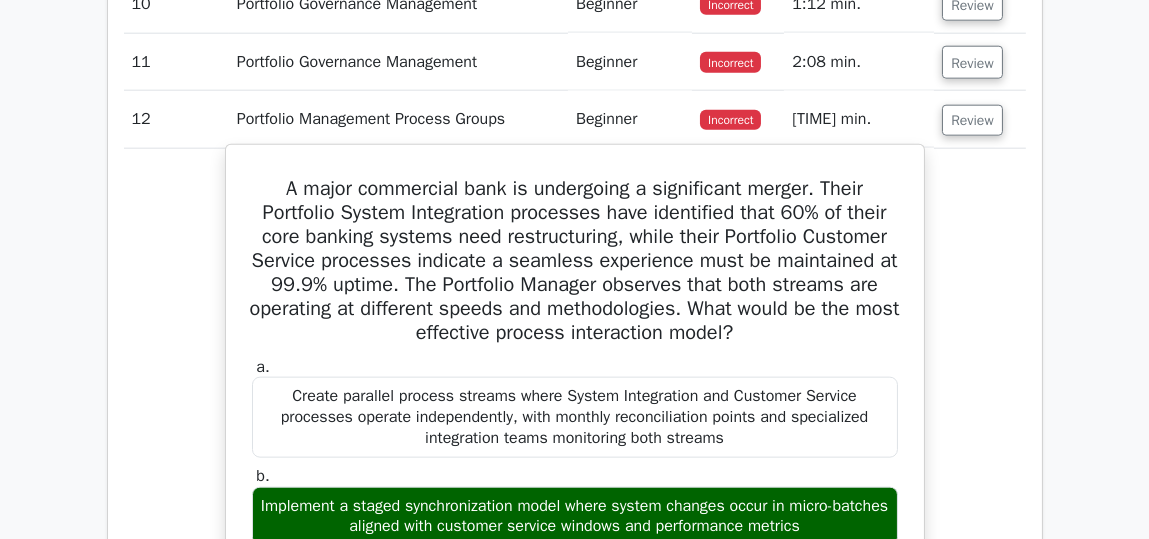 click on "A major commercial bank is undergoing a significant merger. Their Portfolio System Integration processes have identified that 60% of their core banking systems need restructuring, while their Portfolio Customer Service processes indicate a seamless experience must be maintained at 99.9% uptime. The Portfolio Manager observes that both streams are operating at different speeds and methodologies. What would be the most effective process interaction model?" at bounding box center [575, 261] 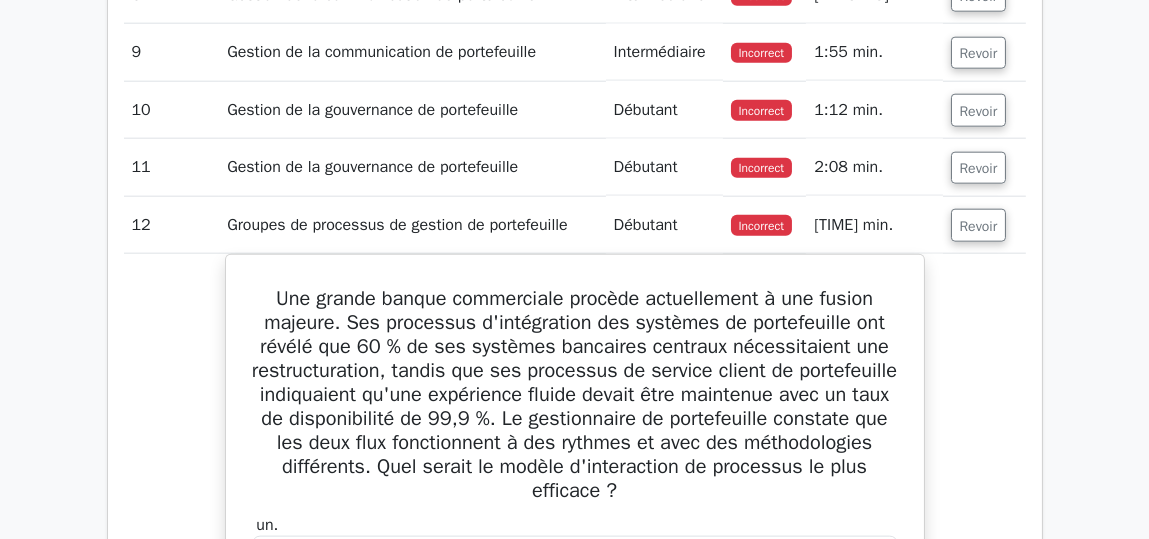 scroll, scrollTop: 3978, scrollLeft: 0, axis: vertical 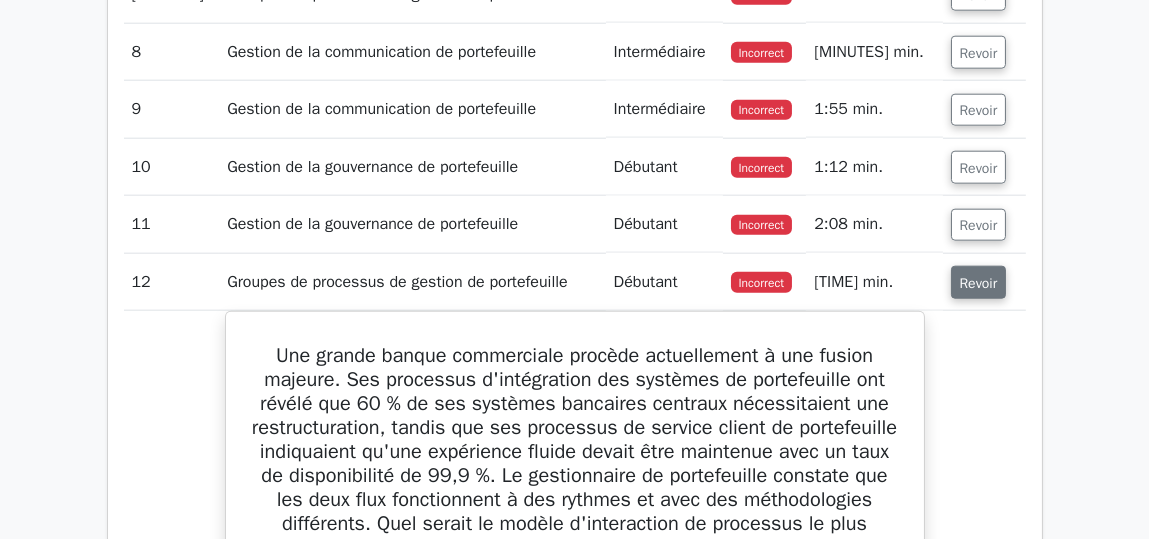 click on "Revoir" at bounding box center [979, 283] 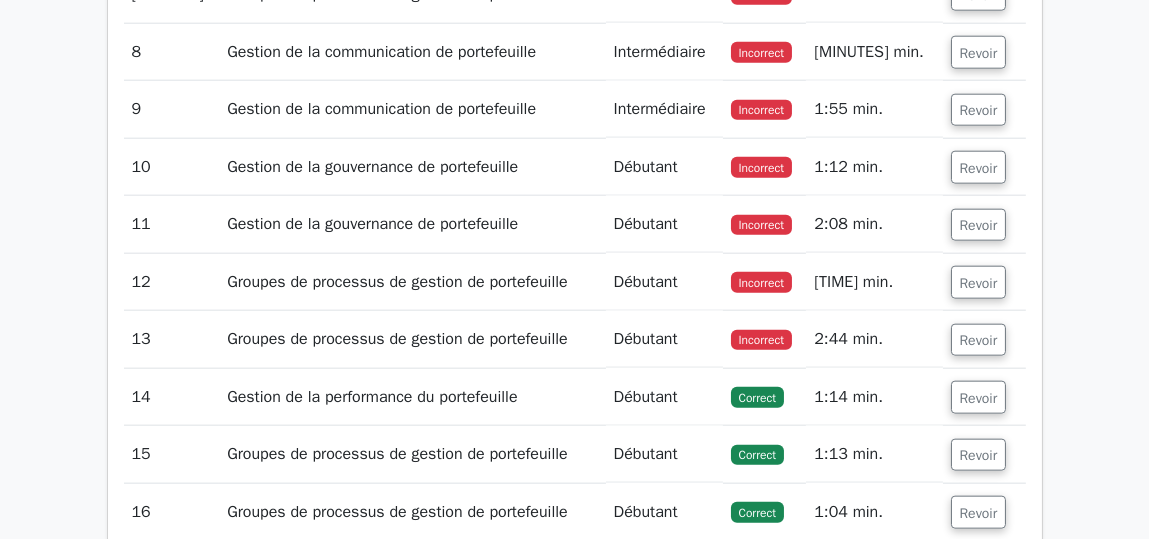 scroll, scrollTop: 3878, scrollLeft: 0, axis: vertical 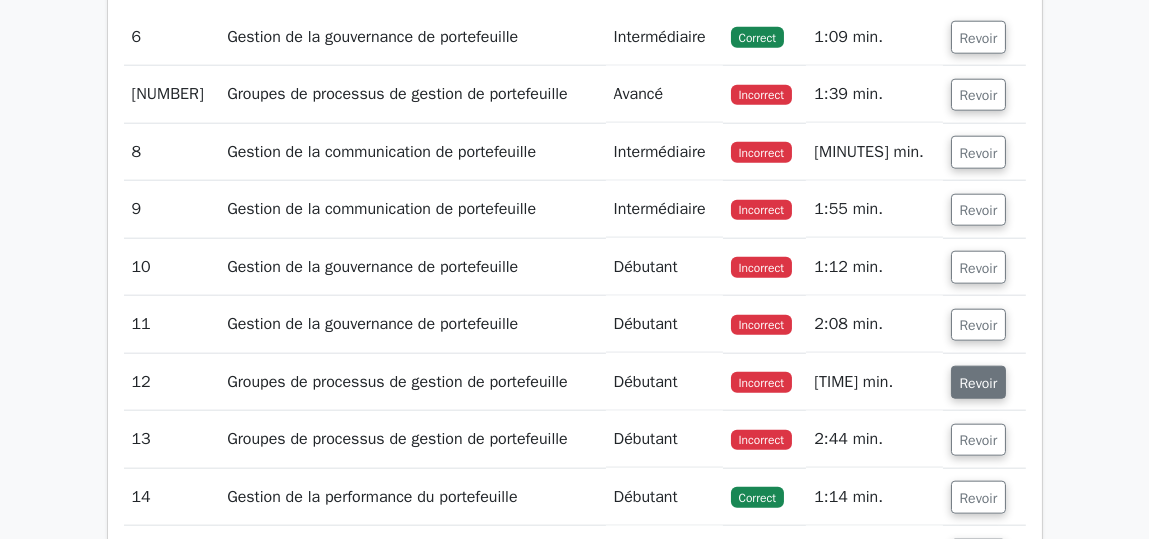 click on "Revoir" at bounding box center (979, 383) 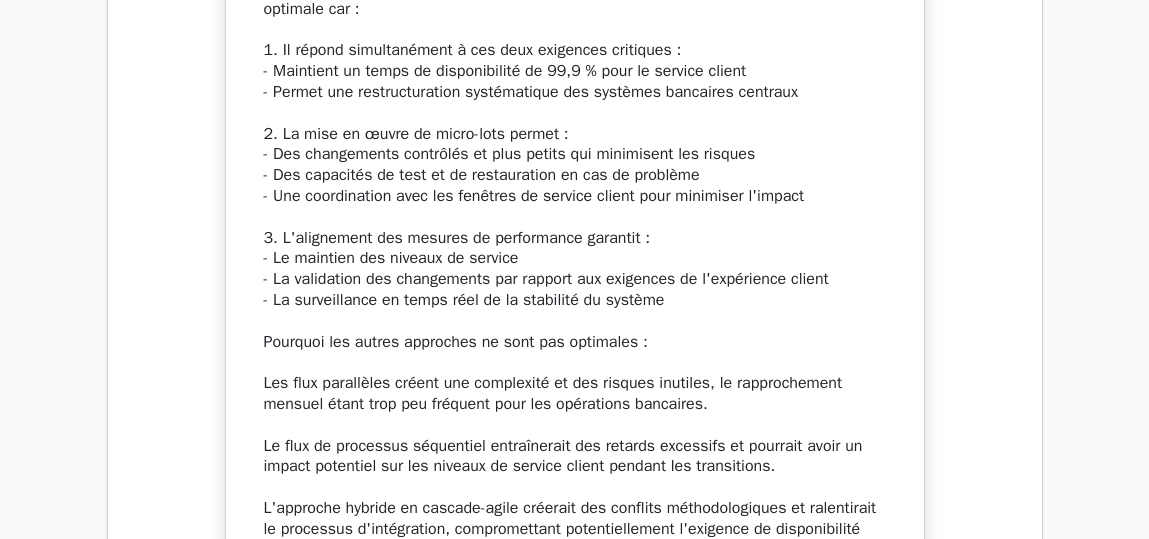scroll, scrollTop: 5478, scrollLeft: 0, axis: vertical 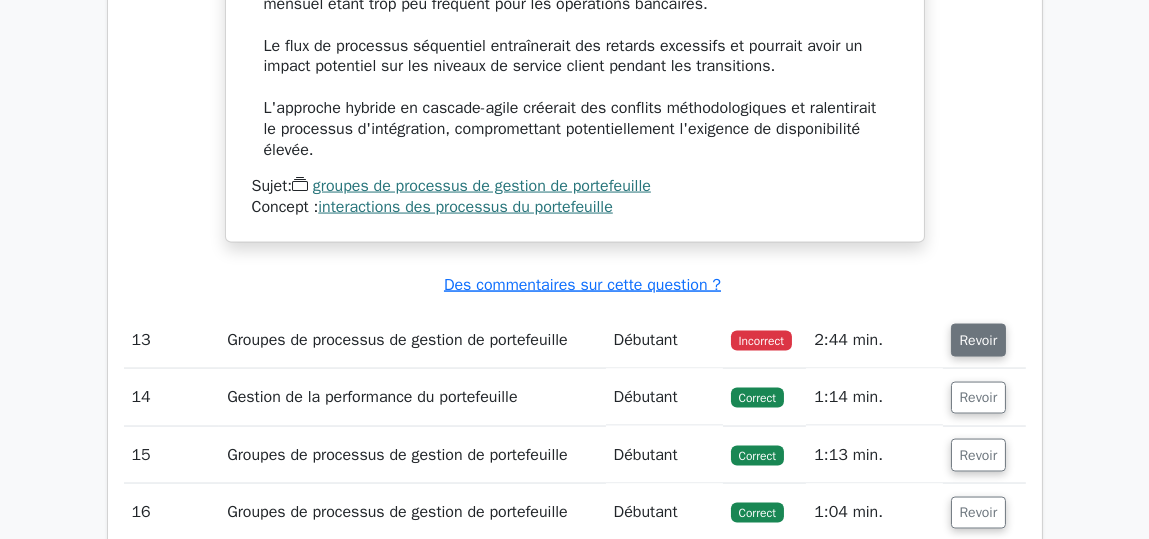 click on "Revoir" at bounding box center (979, 340) 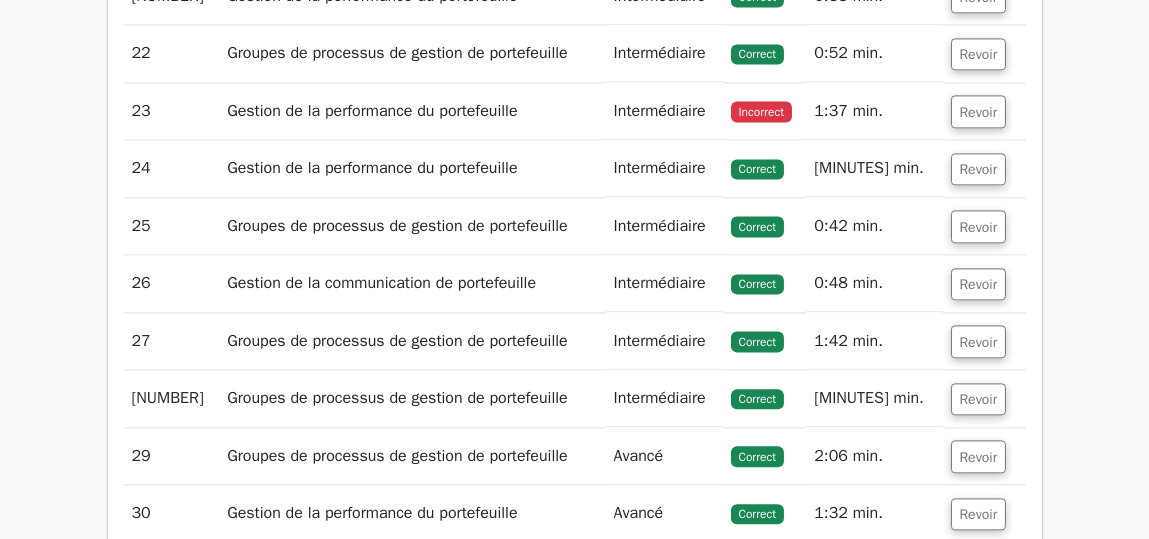 scroll, scrollTop: 7378, scrollLeft: 0, axis: vertical 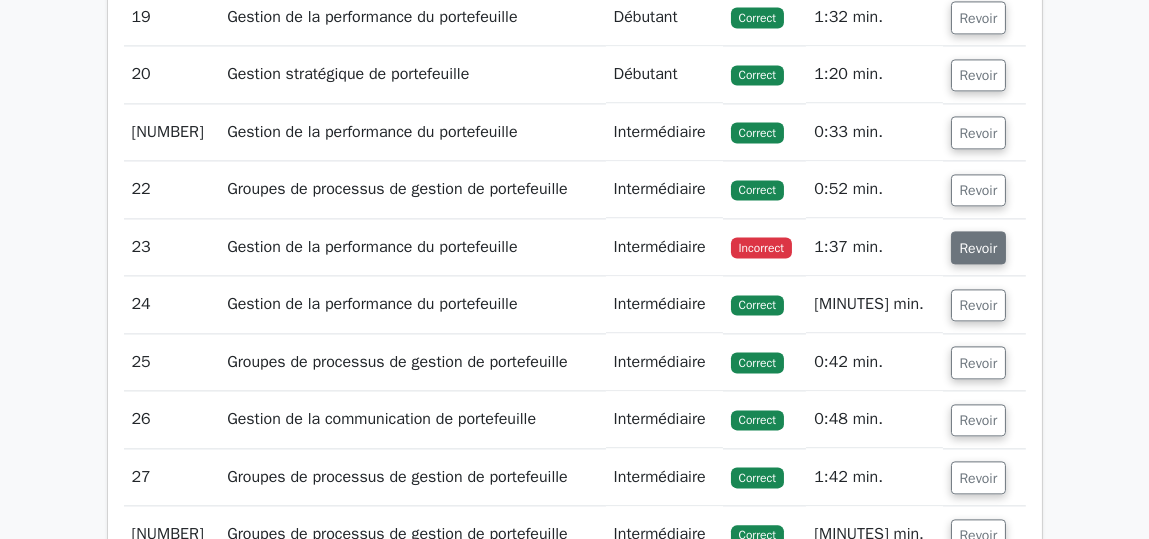 click on "Revoir" at bounding box center (979, 248) 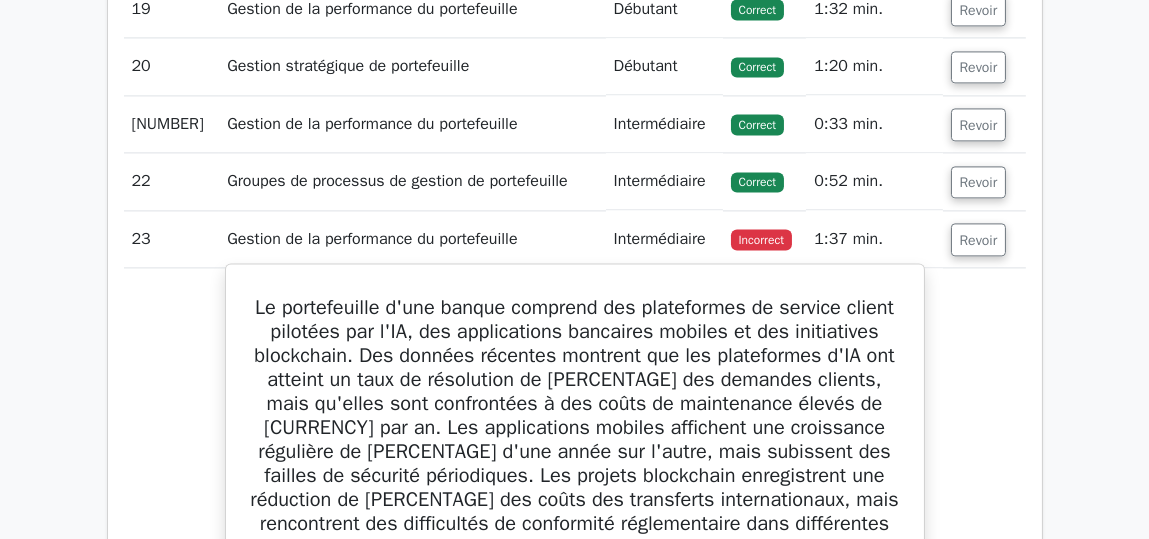 scroll, scrollTop: 7378, scrollLeft: 0, axis: vertical 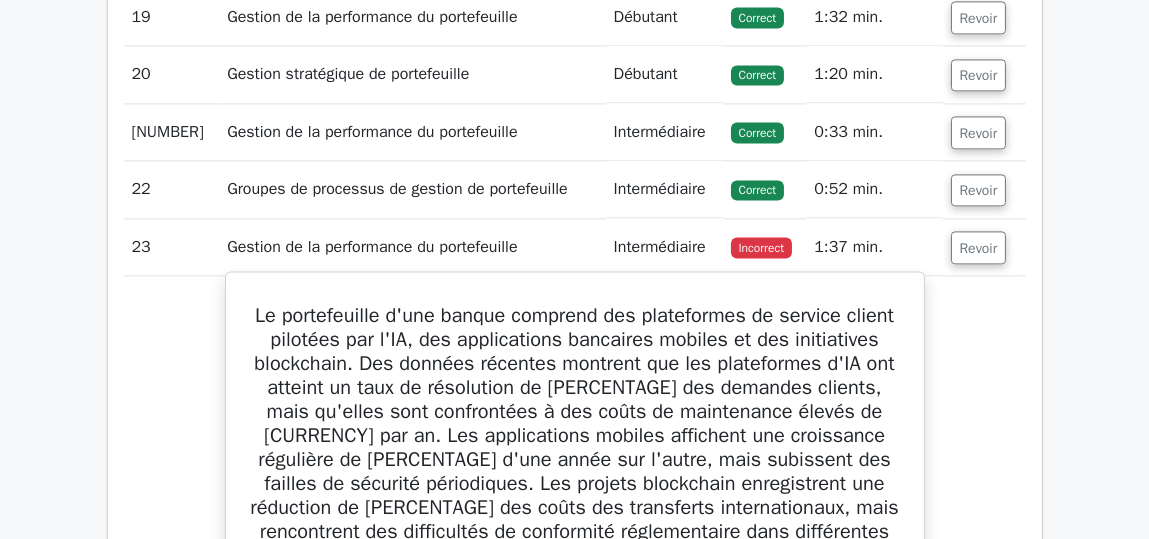 click at bounding box center (574, 471) 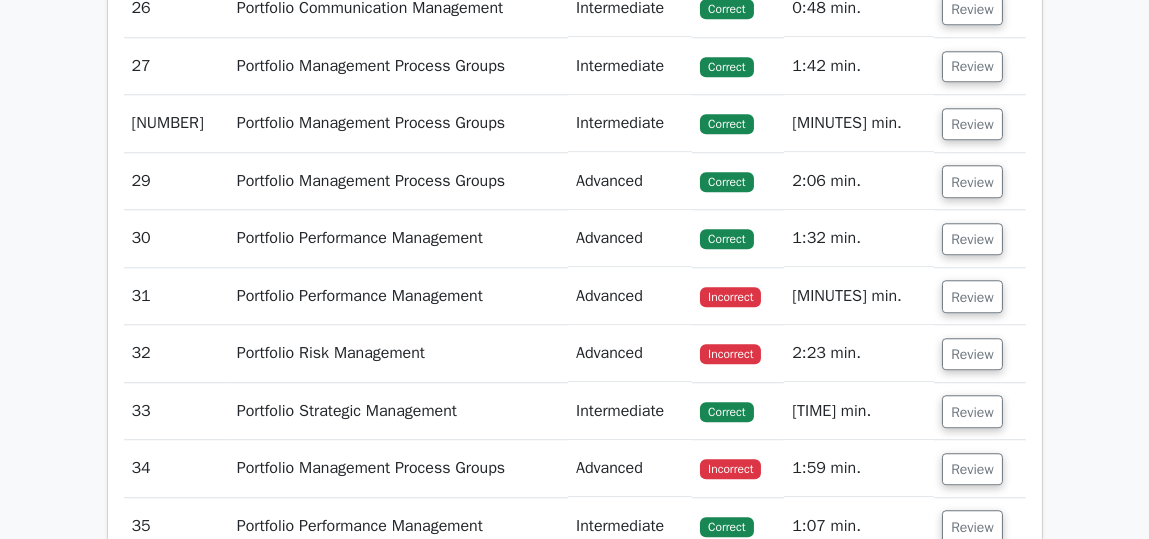 scroll, scrollTop: 8960, scrollLeft: 0, axis: vertical 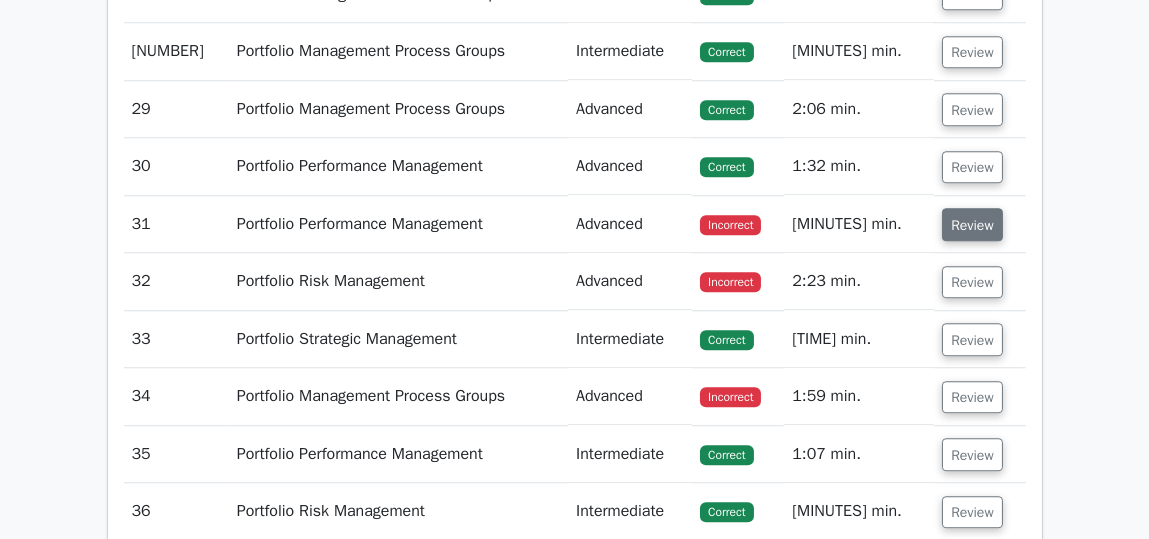 click on "Review" at bounding box center [972, 225] 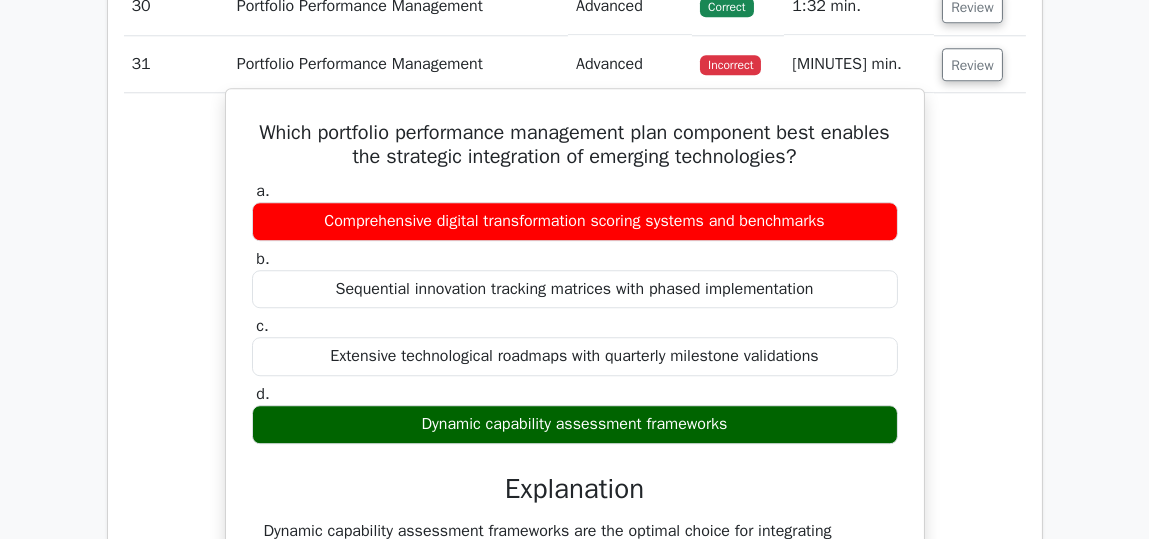 scroll, scrollTop: 9160, scrollLeft: 0, axis: vertical 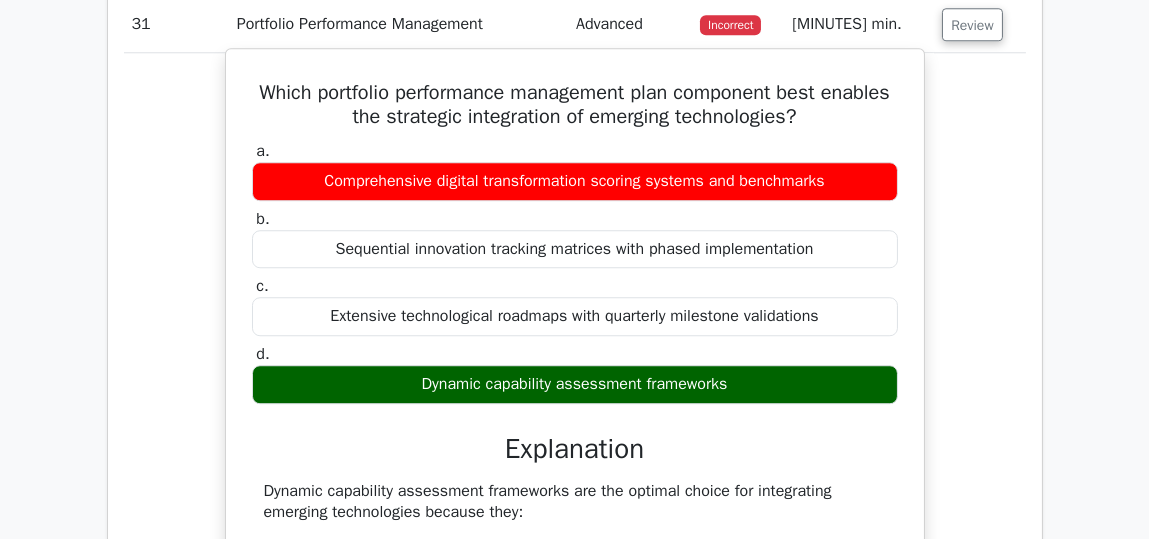 drag, startPoint x: 418, startPoint y: 387, endPoint x: 603, endPoint y: 394, distance: 185.13239 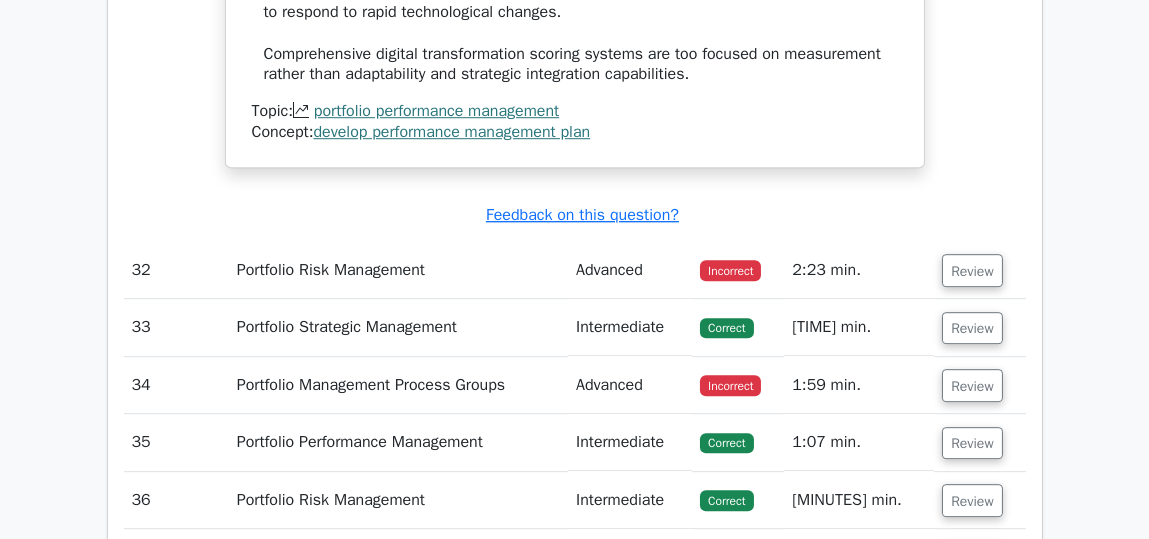 scroll, scrollTop: 9960, scrollLeft: 0, axis: vertical 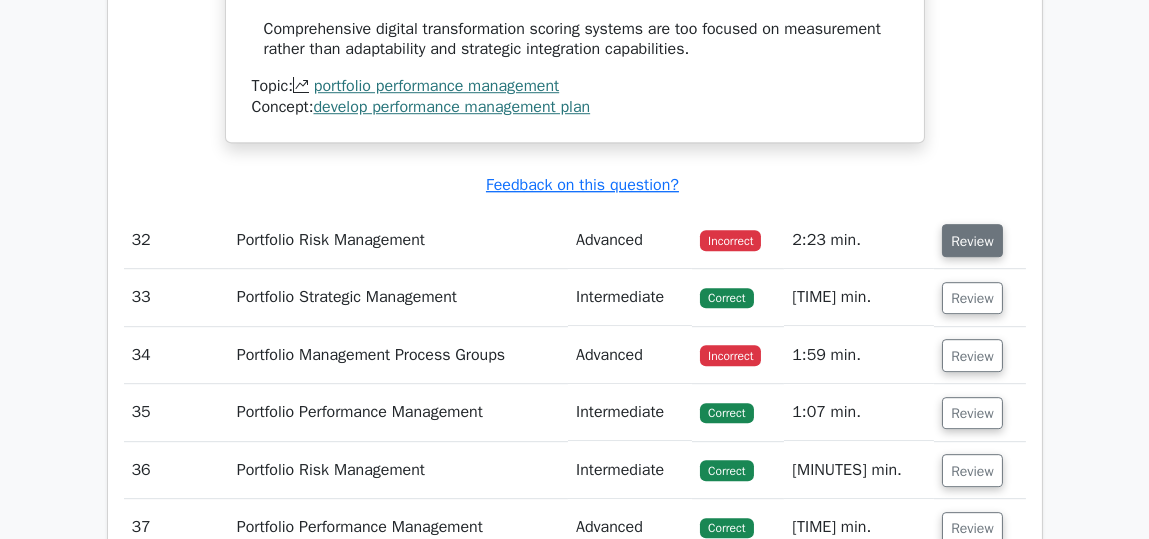 click on "Review" at bounding box center (972, 241) 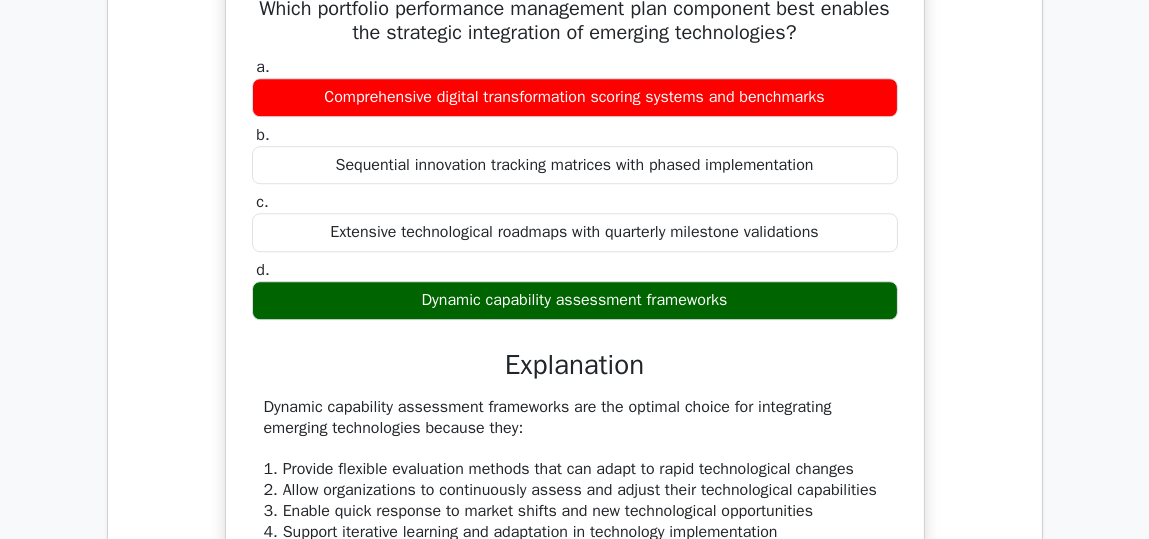 scroll, scrollTop: 9160, scrollLeft: 0, axis: vertical 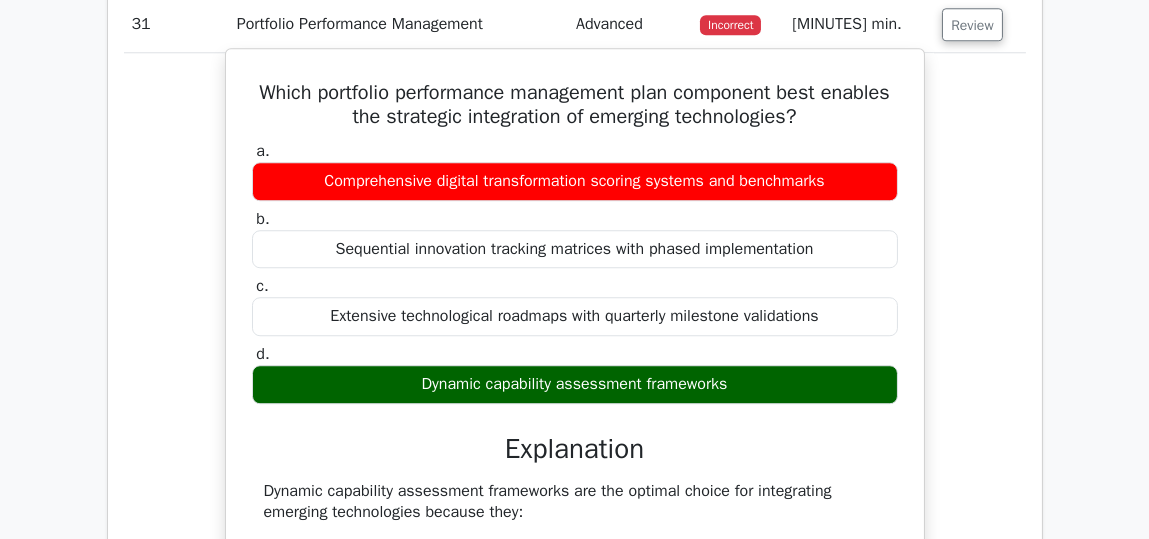 type 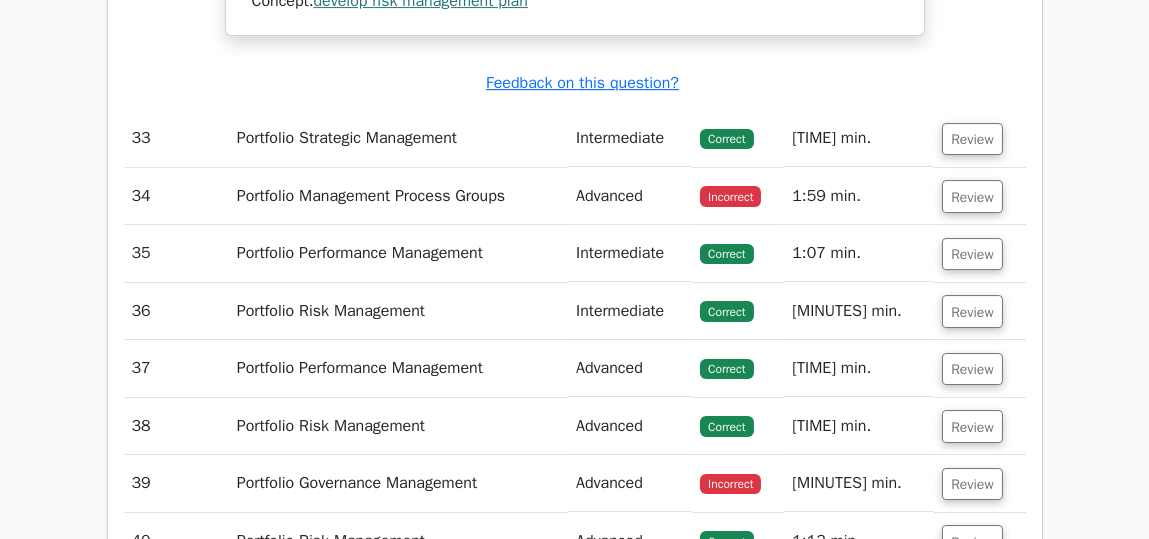 scroll, scrollTop: 11560, scrollLeft: 0, axis: vertical 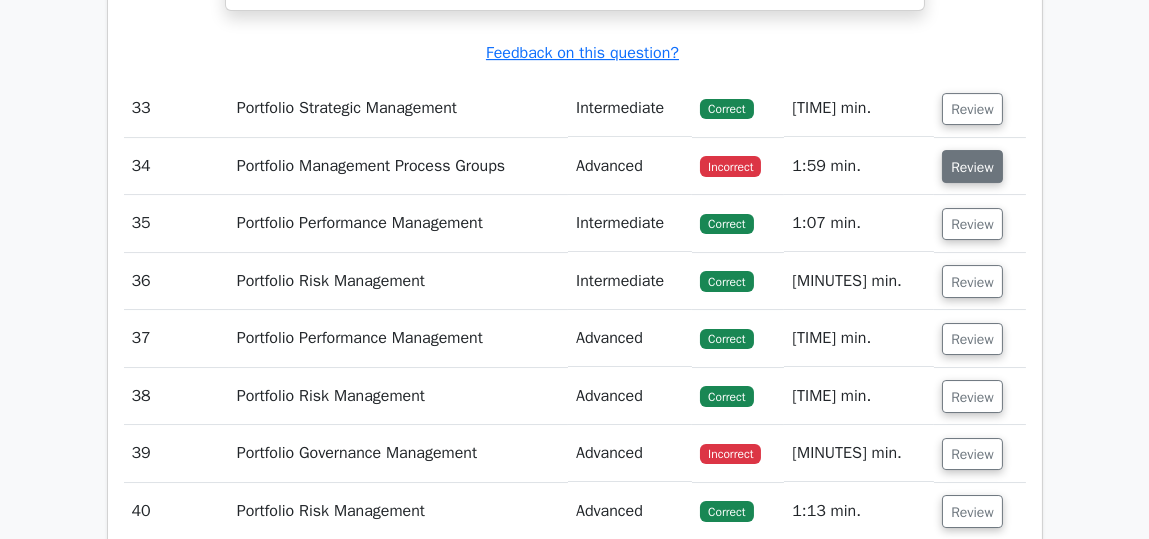 click on "Review" at bounding box center [972, 167] 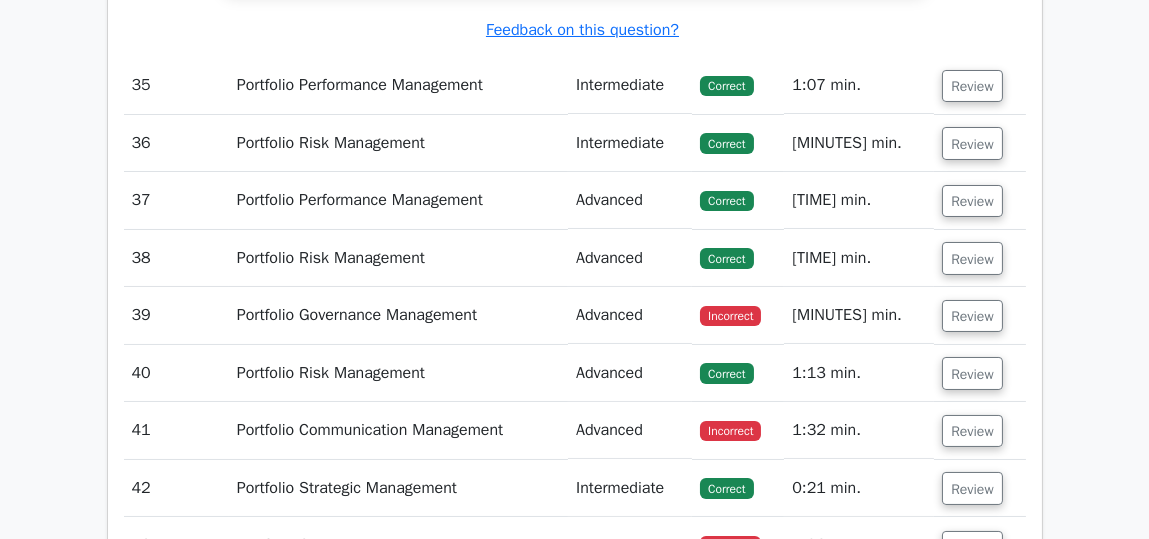 scroll, scrollTop: 12860, scrollLeft: 0, axis: vertical 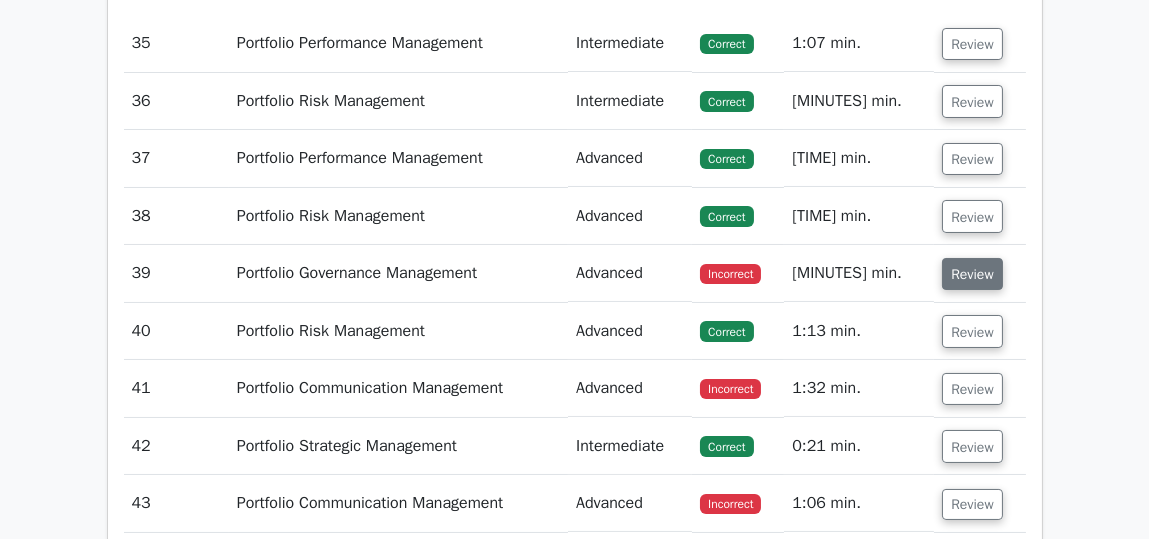 click on "Review" at bounding box center (972, 274) 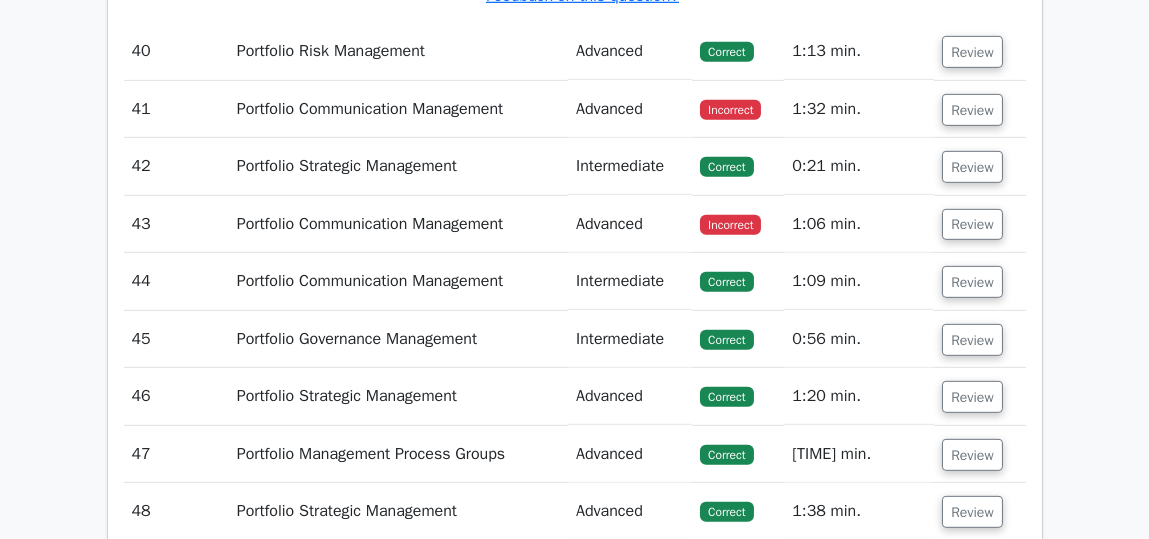 scroll, scrollTop: 14460, scrollLeft: 0, axis: vertical 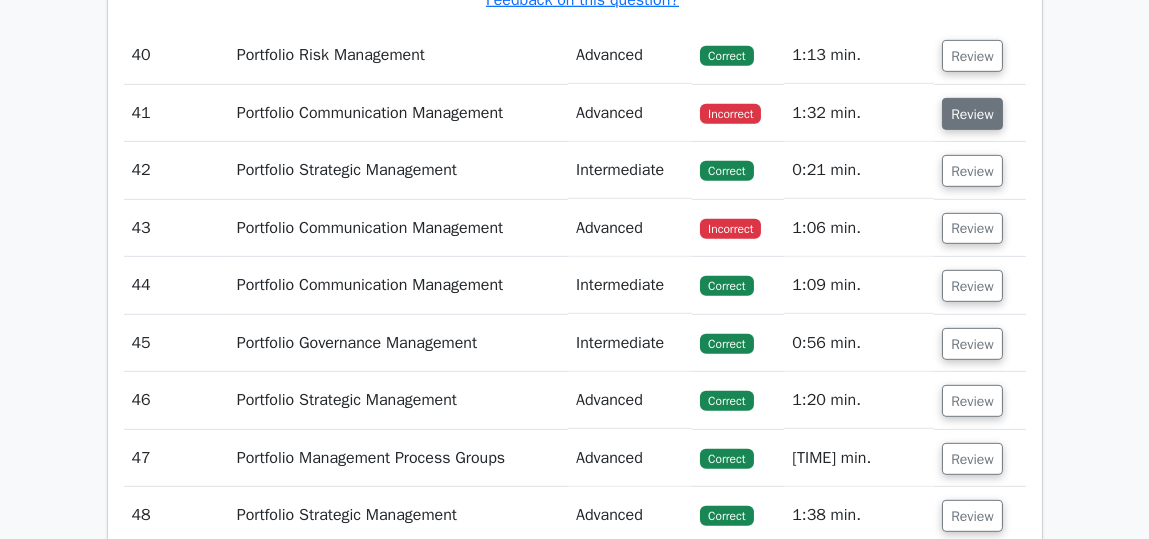 click on "Review" at bounding box center (972, 114) 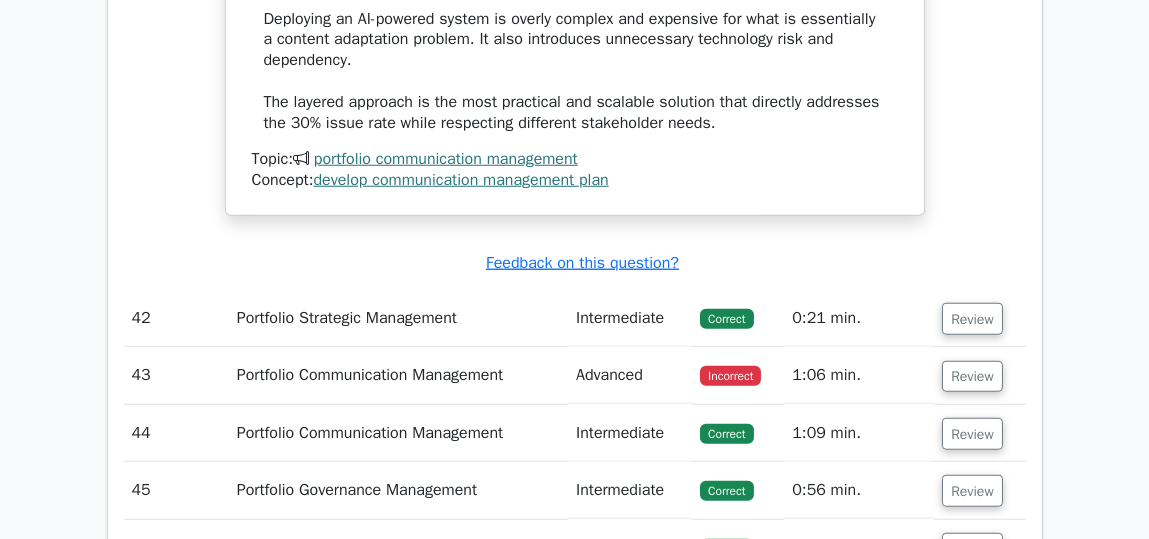 scroll, scrollTop: 15660, scrollLeft: 0, axis: vertical 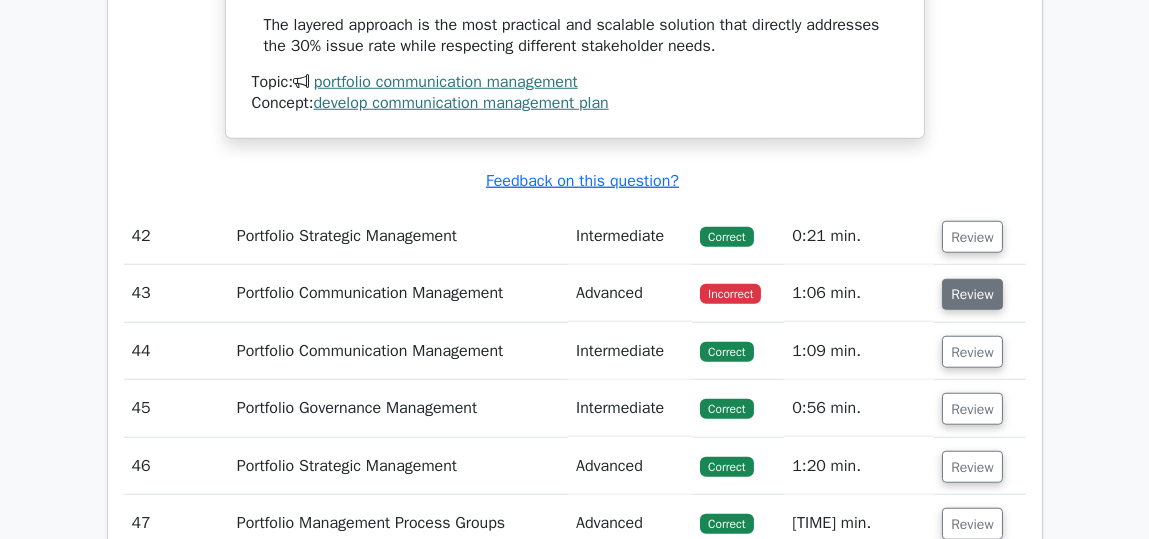 click on "Review" at bounding box center (972, 294) 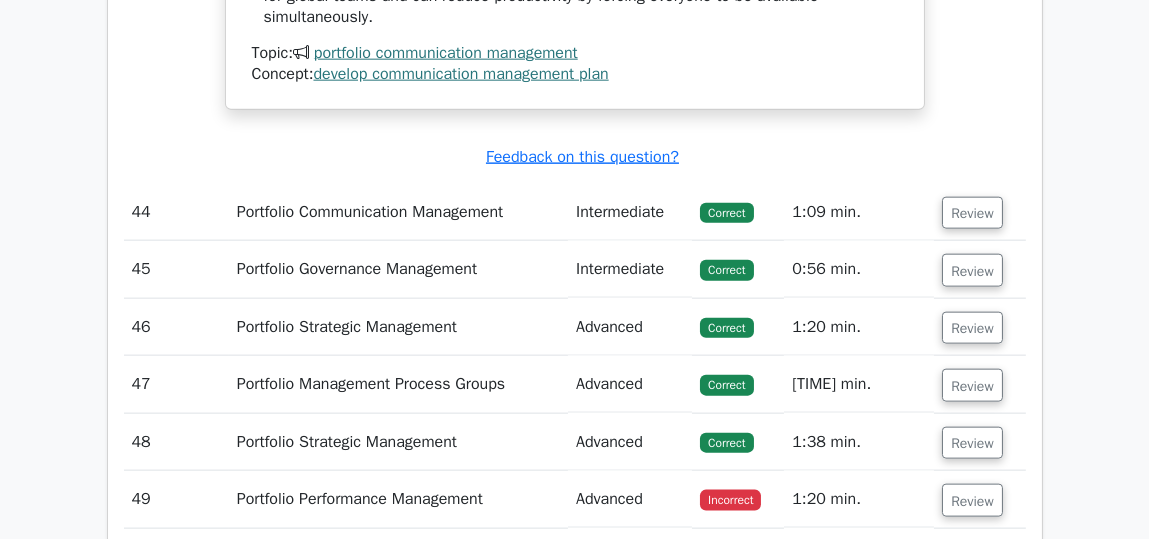 scroll, scrollTop: 17060, scrollLeft: 0, axis: vertical 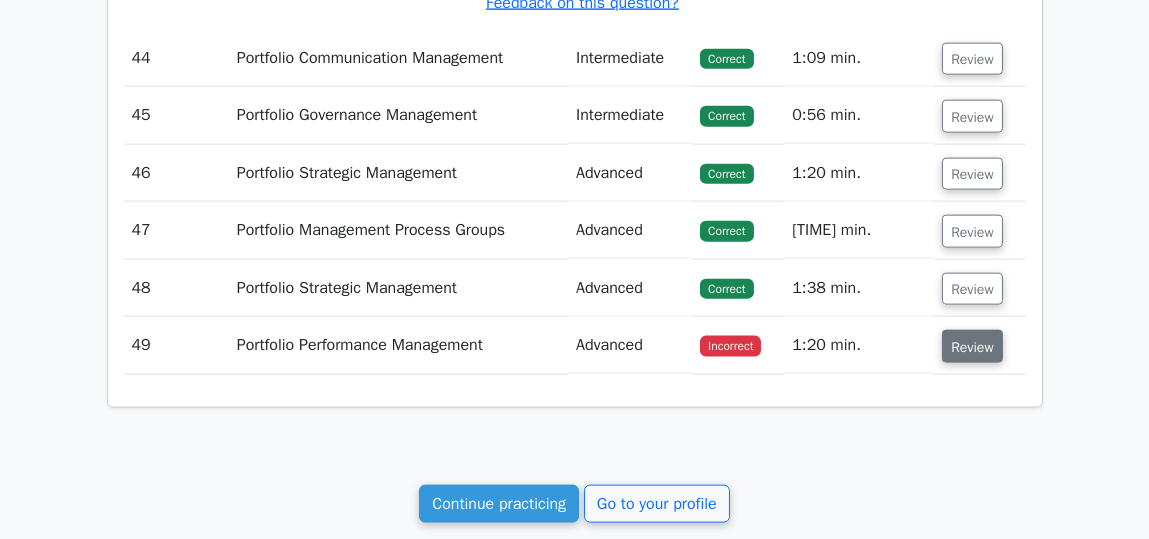 click on "Review" at bounding box center (972, 347) 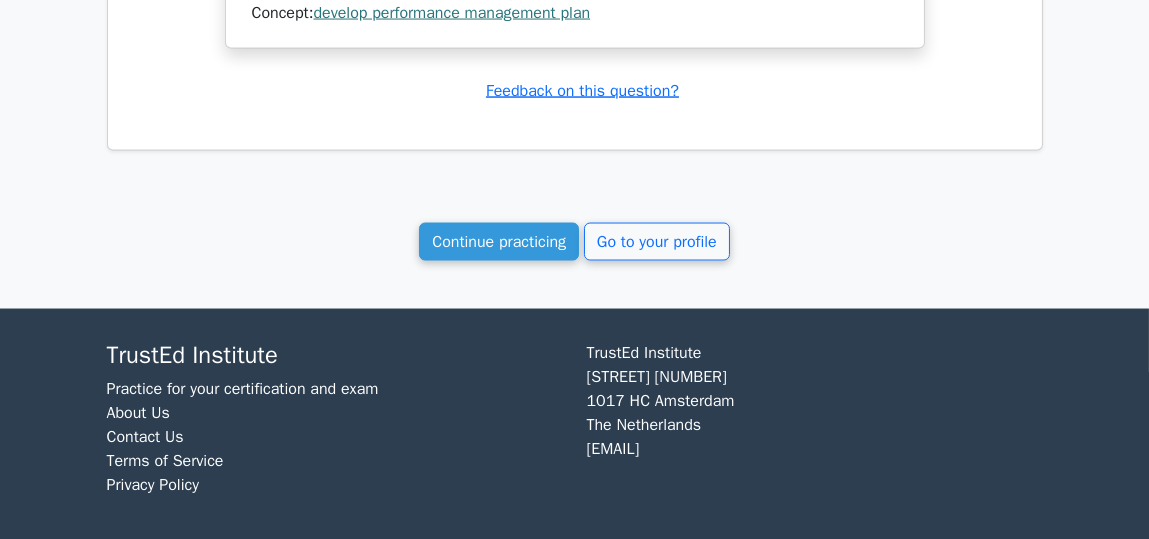 scroll, scrollTop: 18381, scrollLeft: 0, axis: vertical 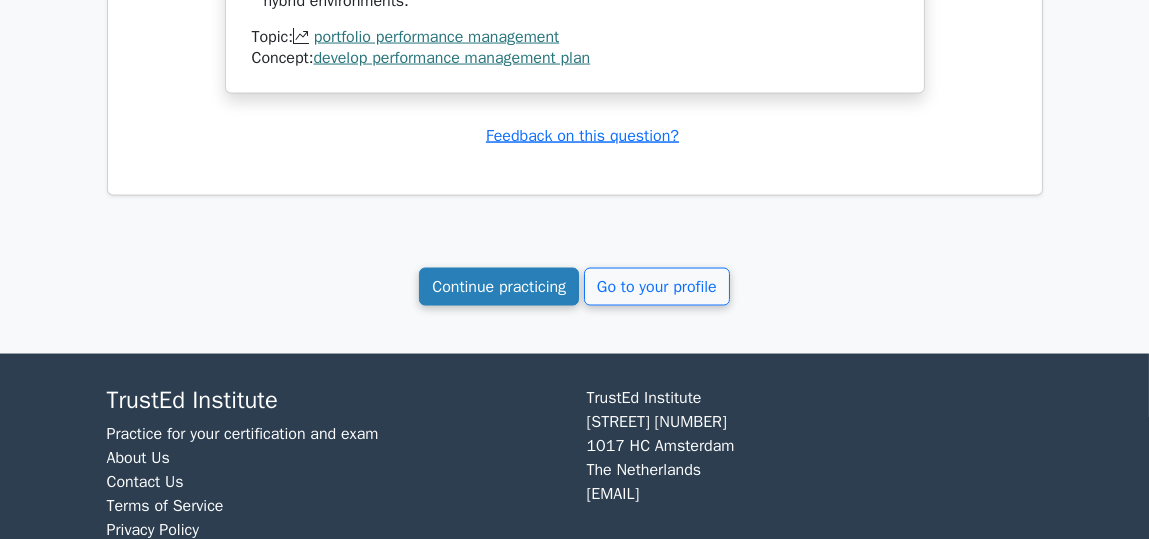 click on "Continue practicing" at bounding box center (499, 287) 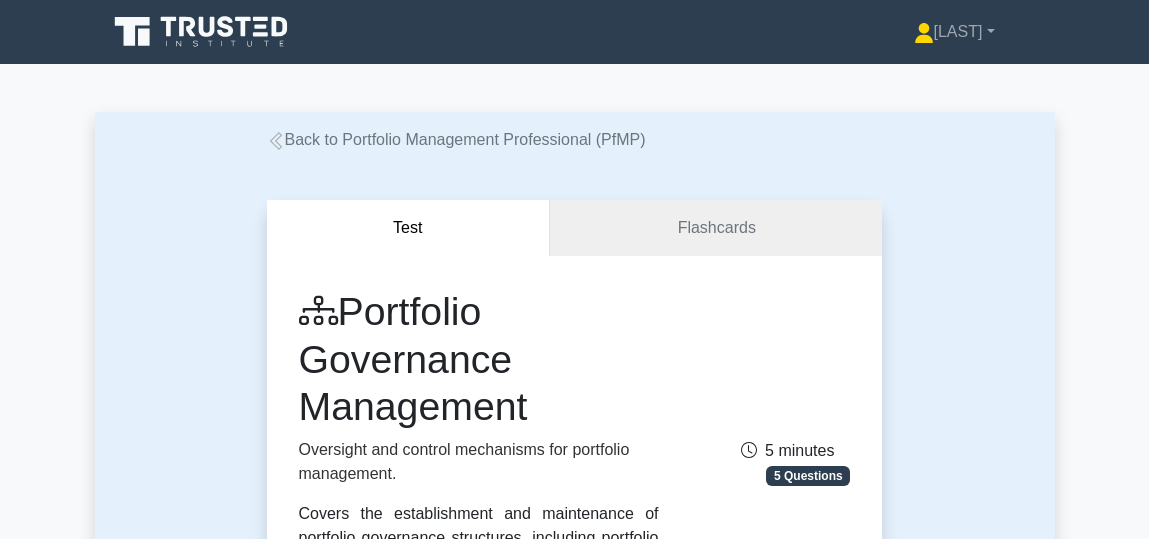 scroll, scrollTop: 0, scrollLeft: 0, axis: both 